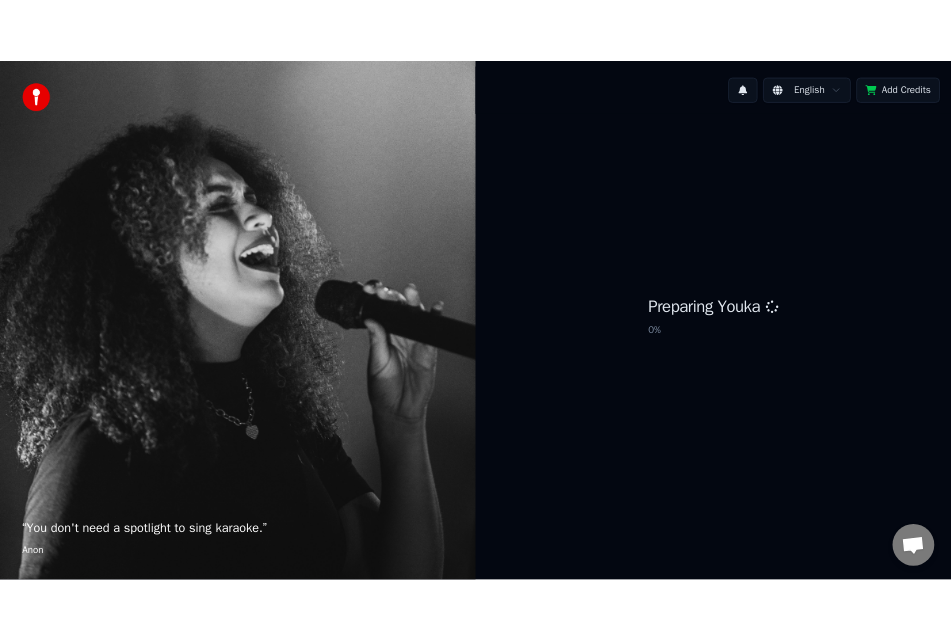 scroll, scrollTop: 0, scrollLeft: 0, axis: both 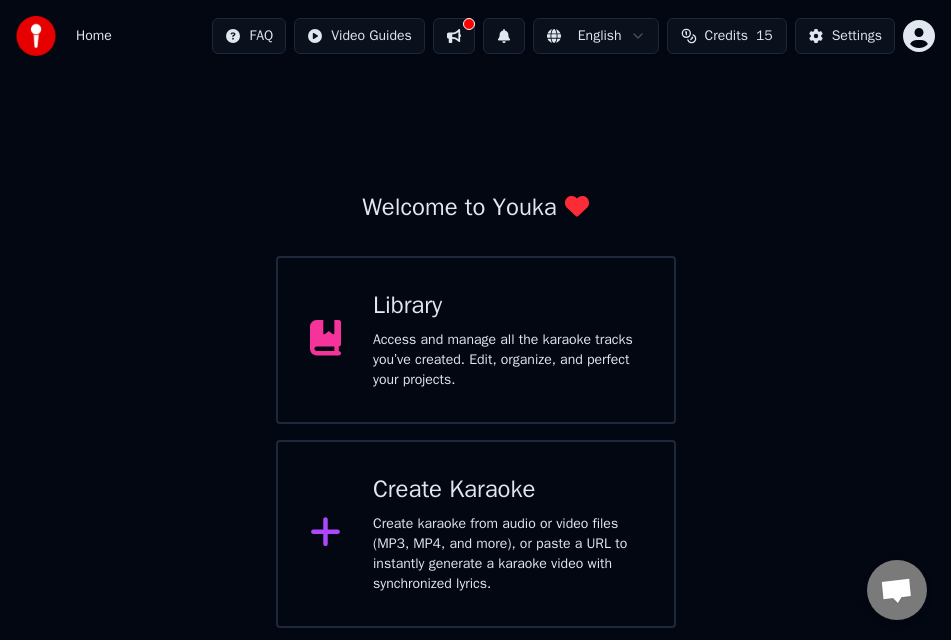 click on "Create Karaoke Create karaoke from audio or video files (MP3, MP4, and more), or paste a URL to instantly generate a karaoke video with synchronized lyrics." at bounding box center (507, 534) 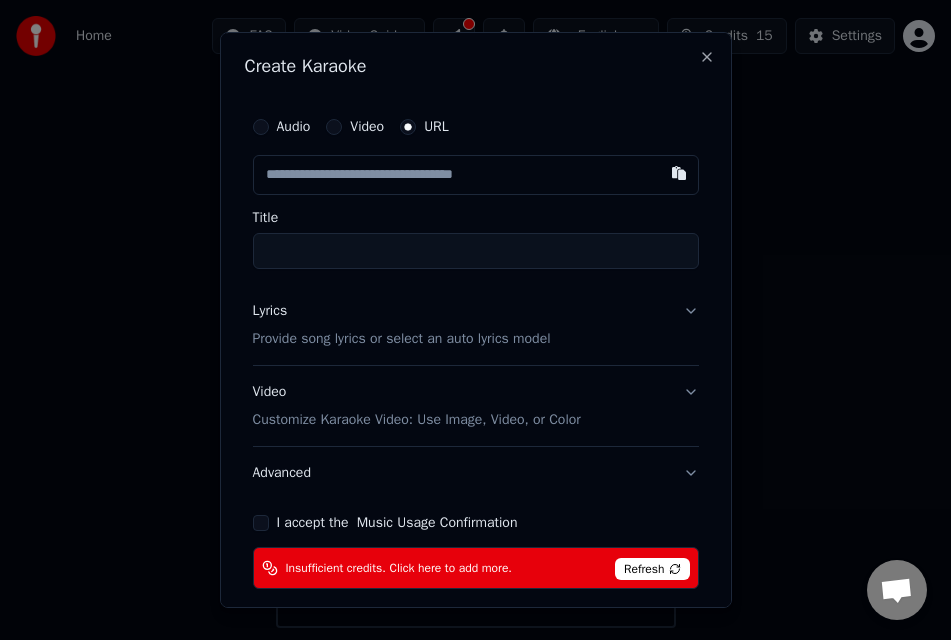 click on "Insufficient credits. Click here to add more. Refresh" at bounding box center (476, 568) 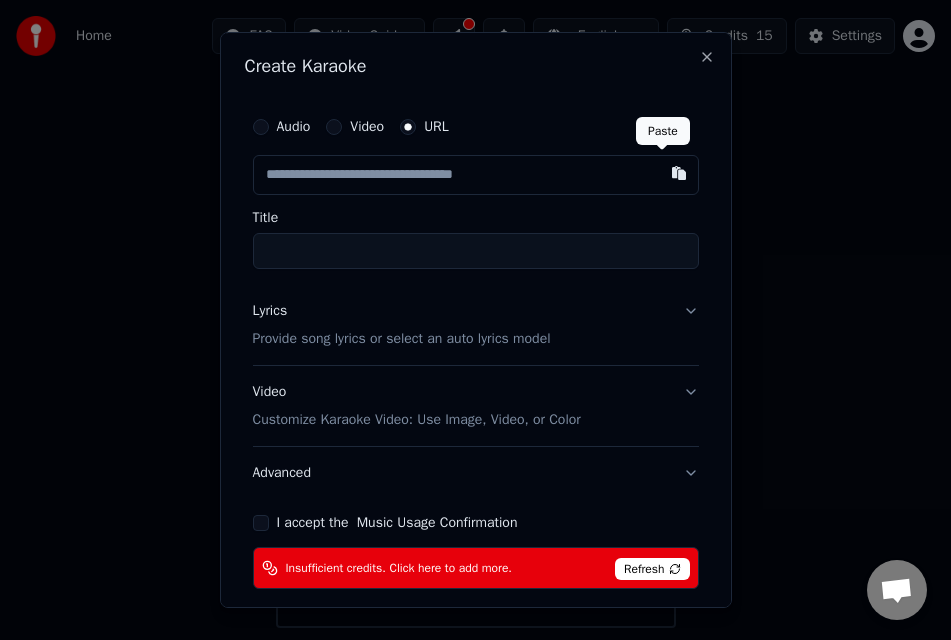 click at bounding box center (679, 173) 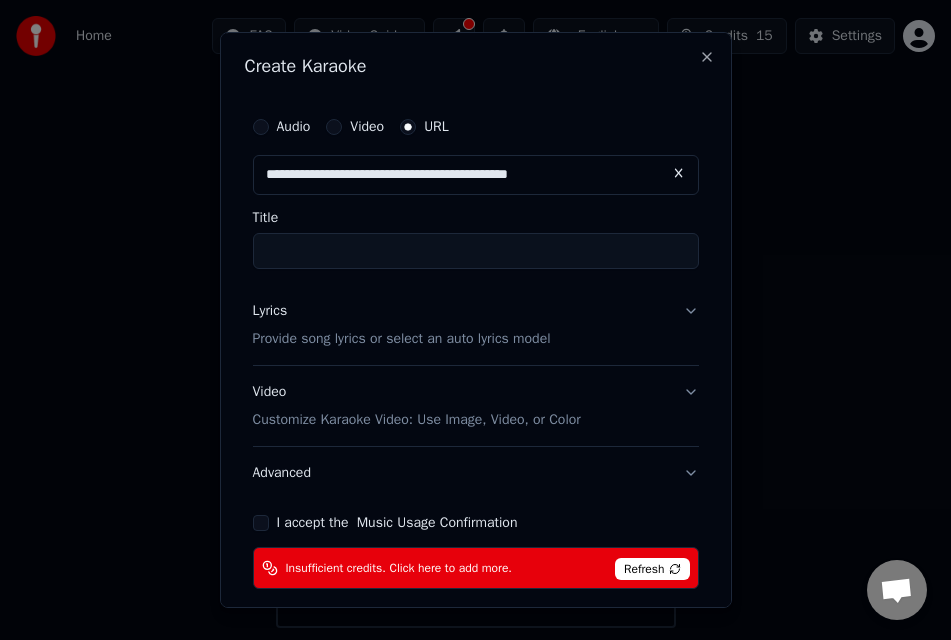type on "**********" 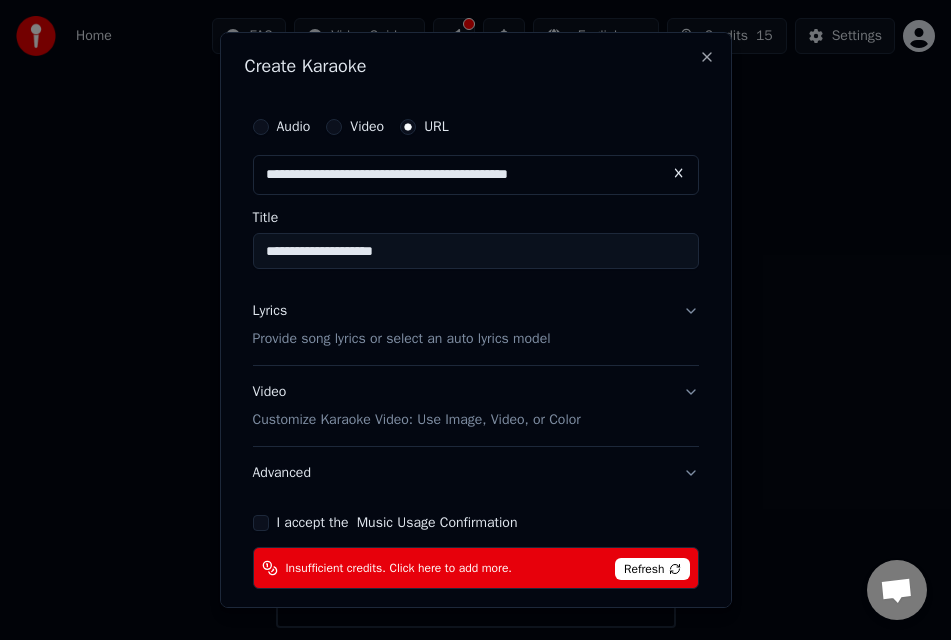 click on "Provide song lyrics or select an auto lyrics model" at bounding box center (402, 339) 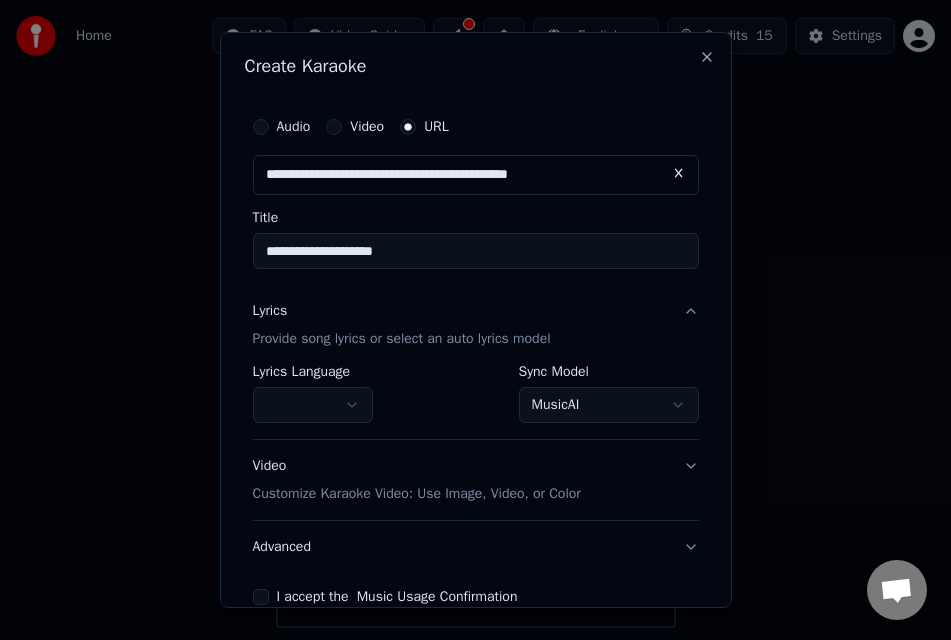 click on "MusicAI" at bounding box center [609, 405] 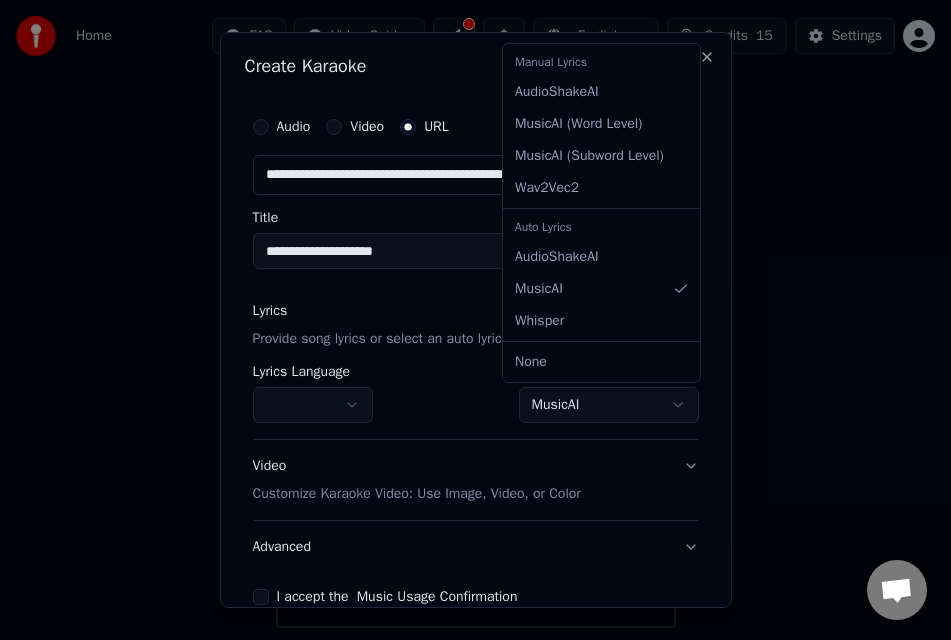 select on "**********" 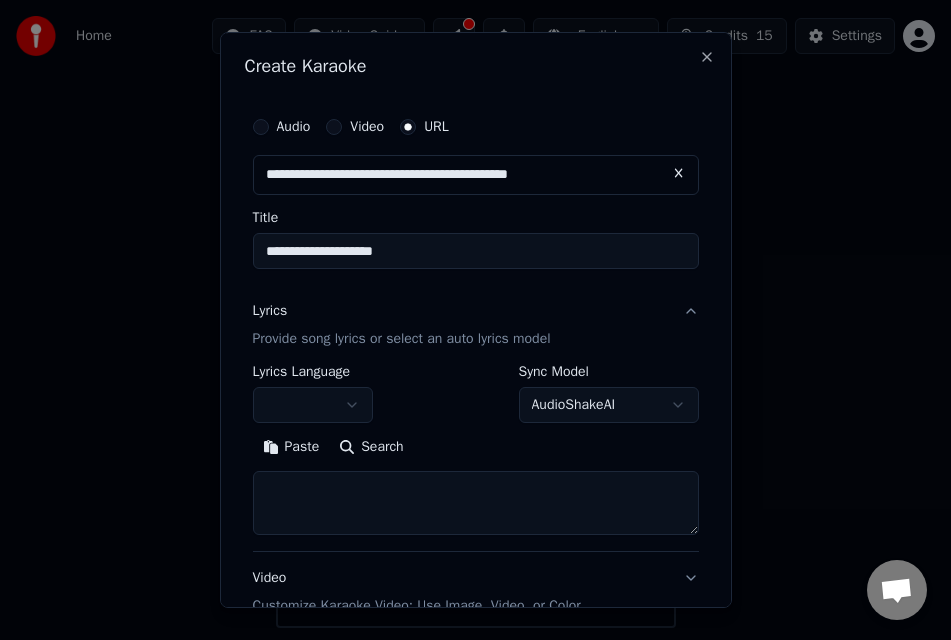 click on "Search" at bounding box center [371, 447] 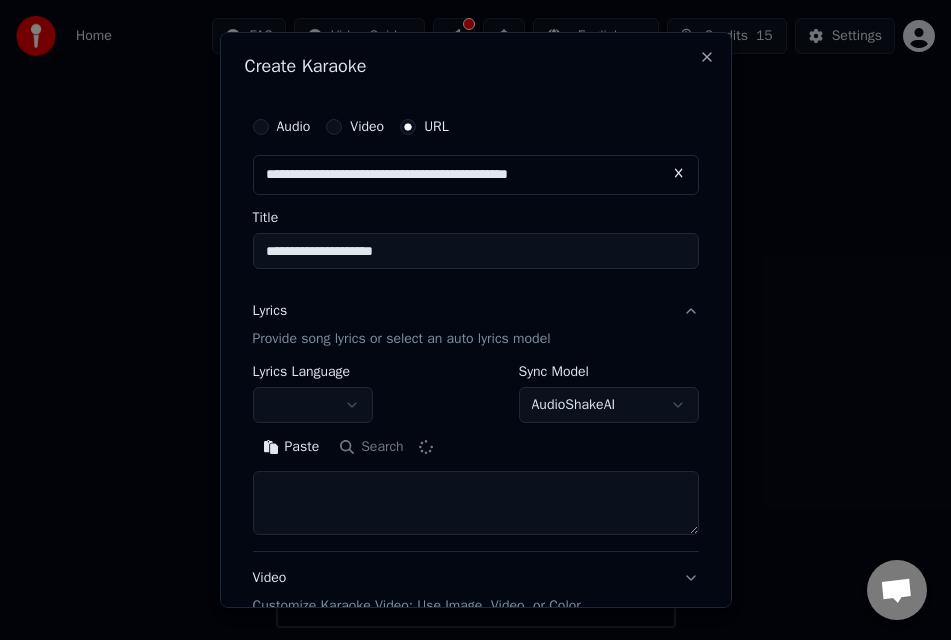 type on "**********" 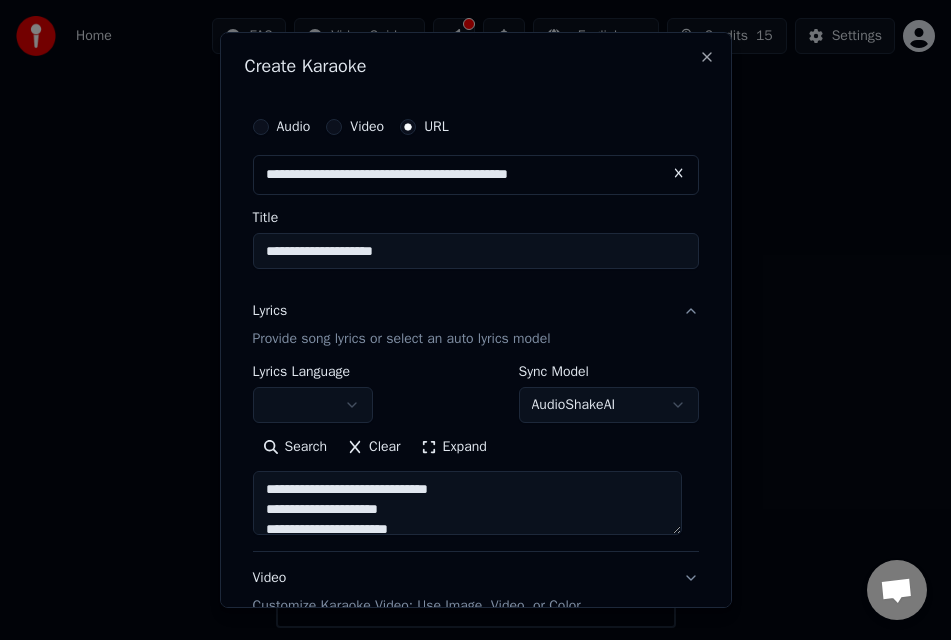 click on "Expand" at bounding box center (454, 447) 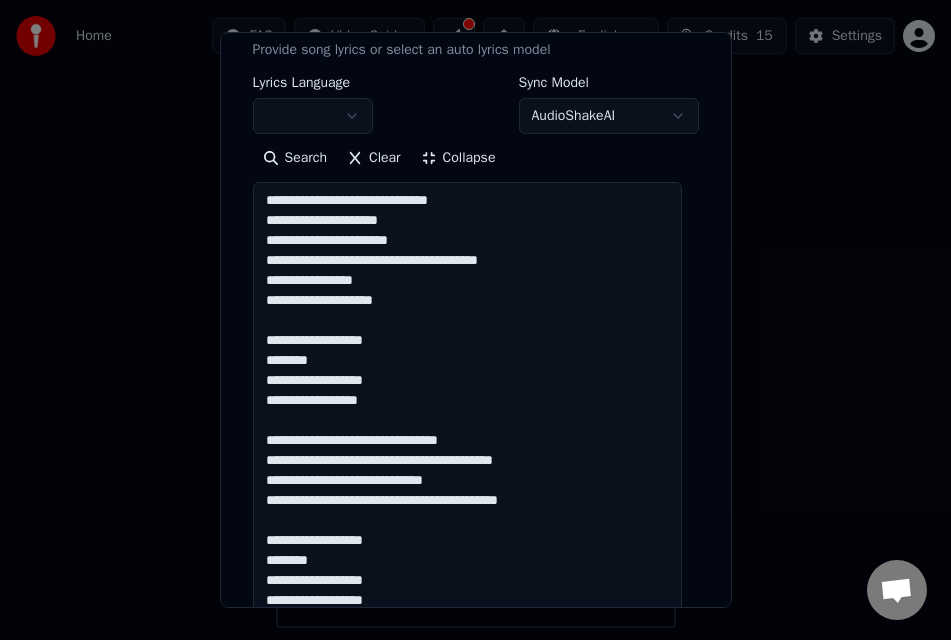 scroll, scrollTop: 89, scrollLeft: 0, axis: vertical 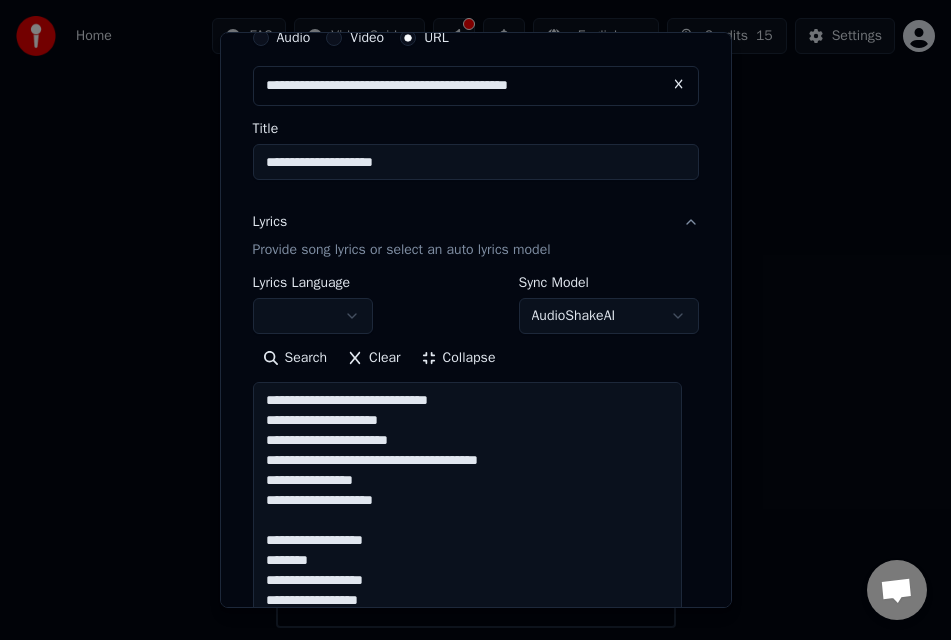 click on "Collapse" at bounding box center [458, 358] 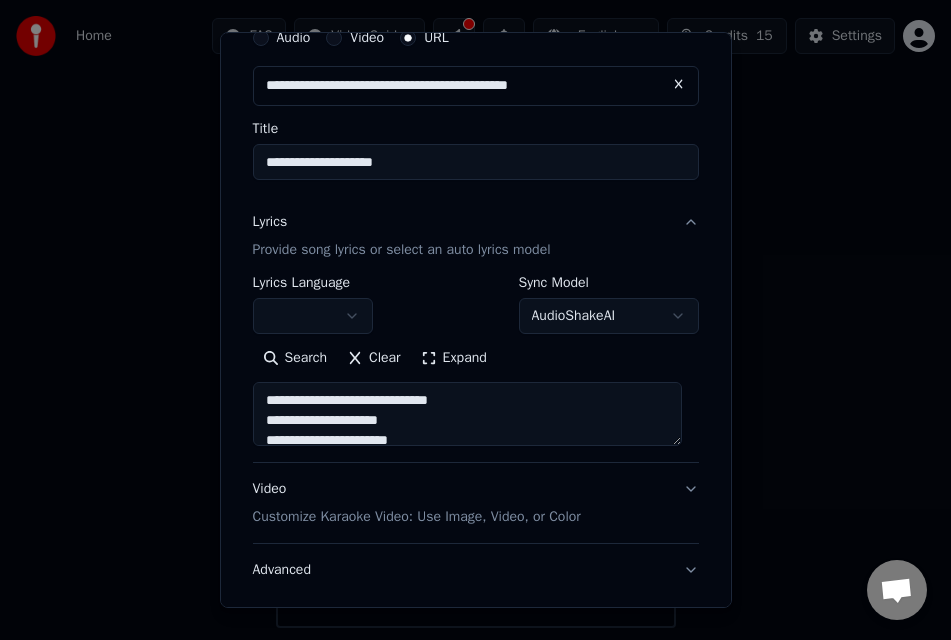 scroll, scrollTop: 189, scrollLeft: 0, axis: vertical 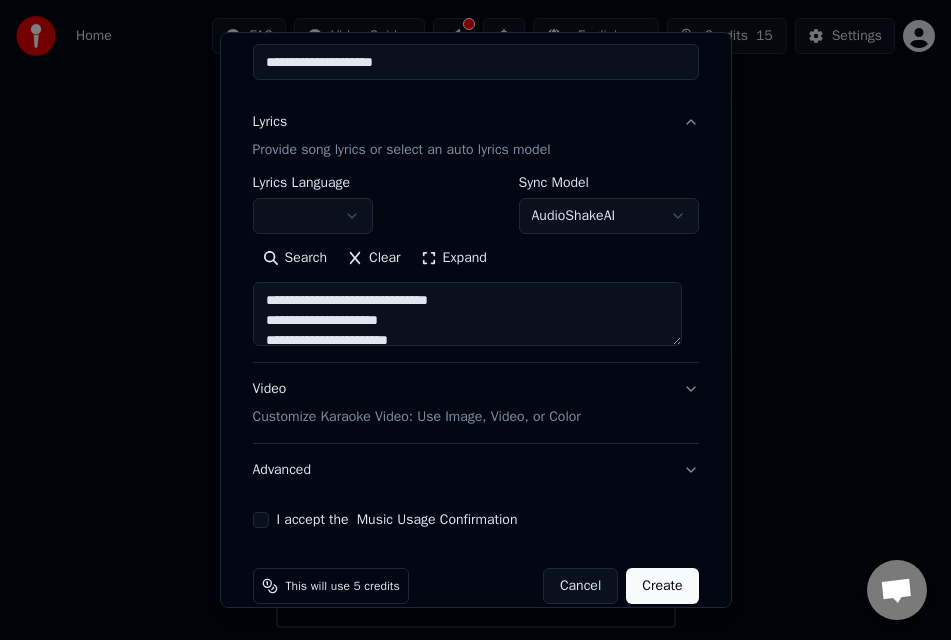 click on "Video Customize Karaoke Video: Use Image, Video, or Color" at bounding box center [417, 403] 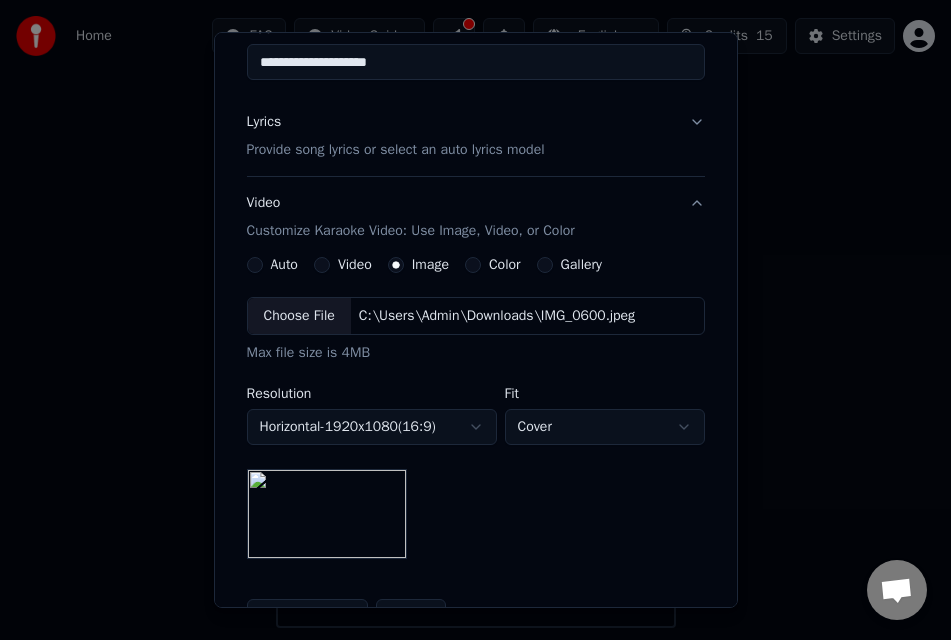 click at bounding box center (327, 514) 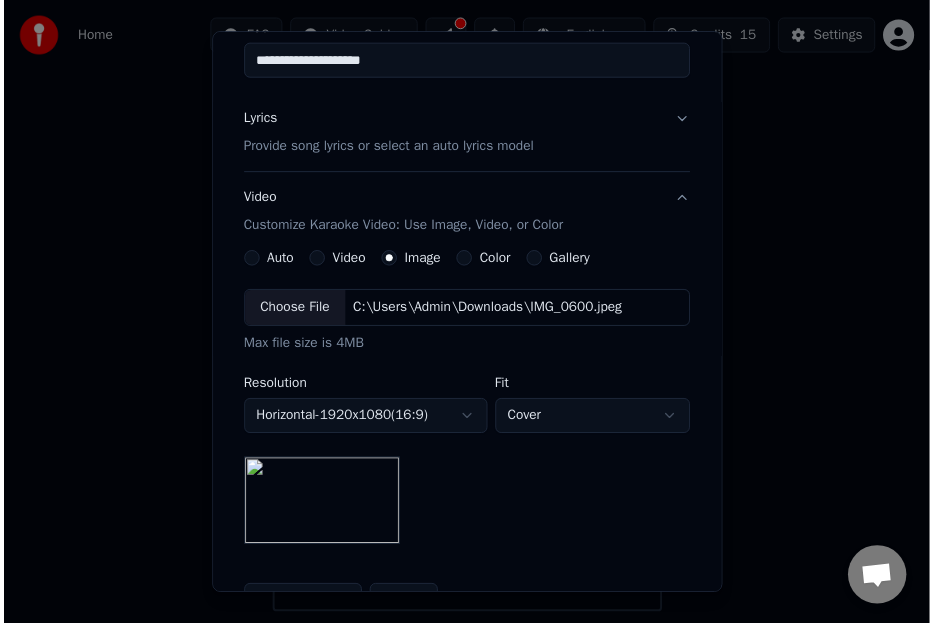 scroll, scrollTop: 426, scrollLeft: 0, axis: vertical 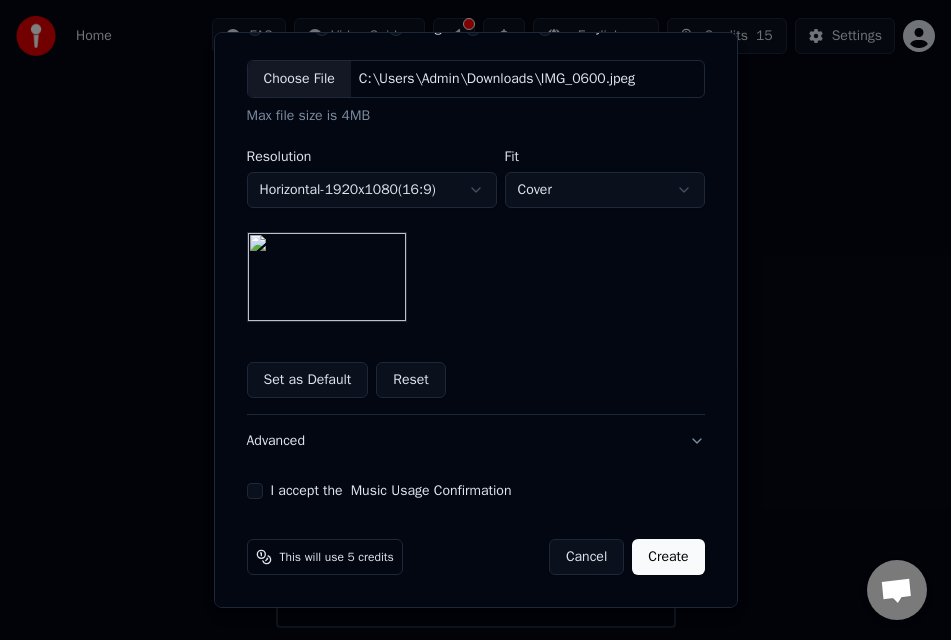click on "**********" at bounding box center (476, 90) 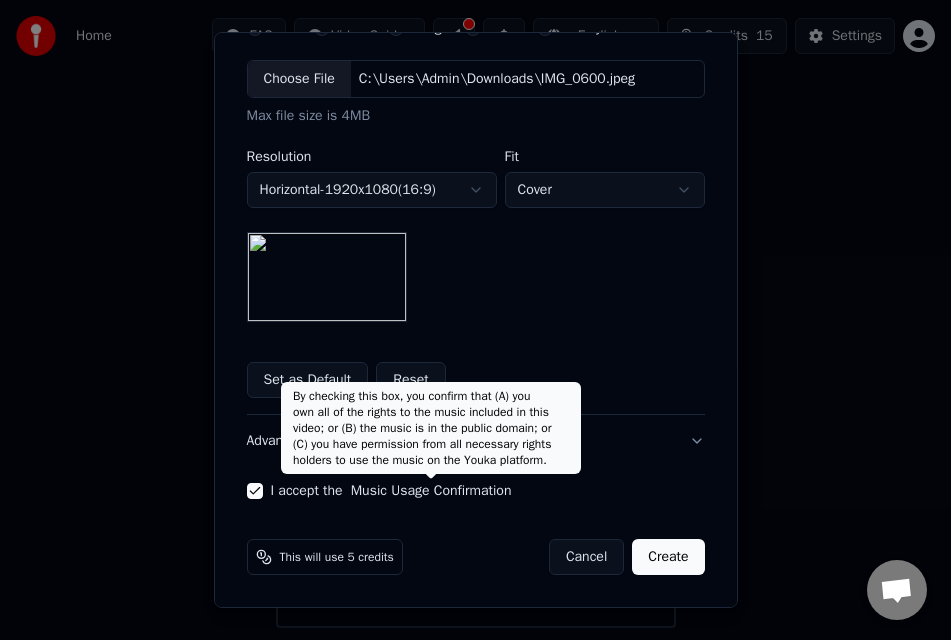 click on "Create" at bounding box center (668, 557) 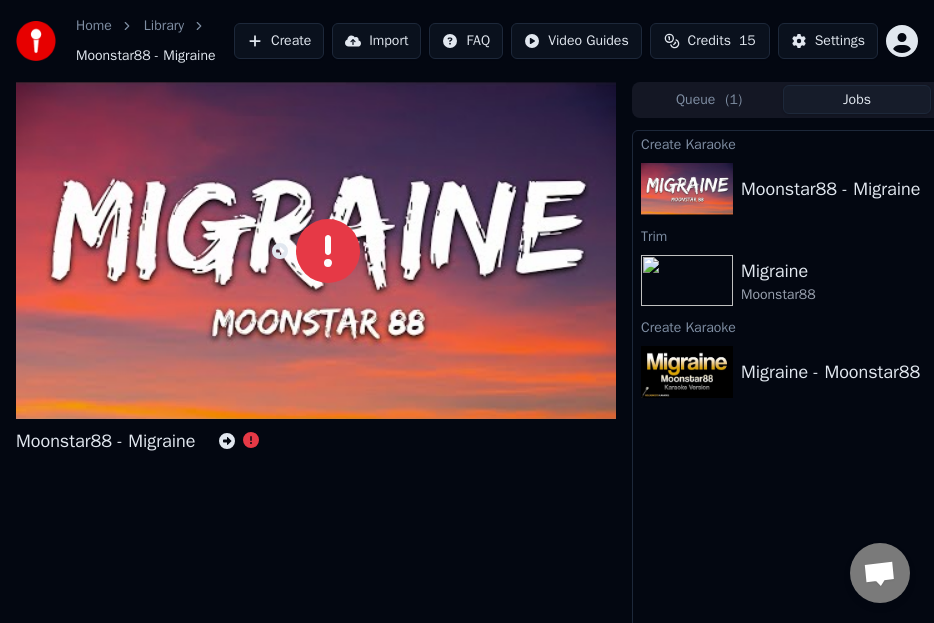scroll, scrollTop: 0, scrollLeft: 148, axis: horizontal 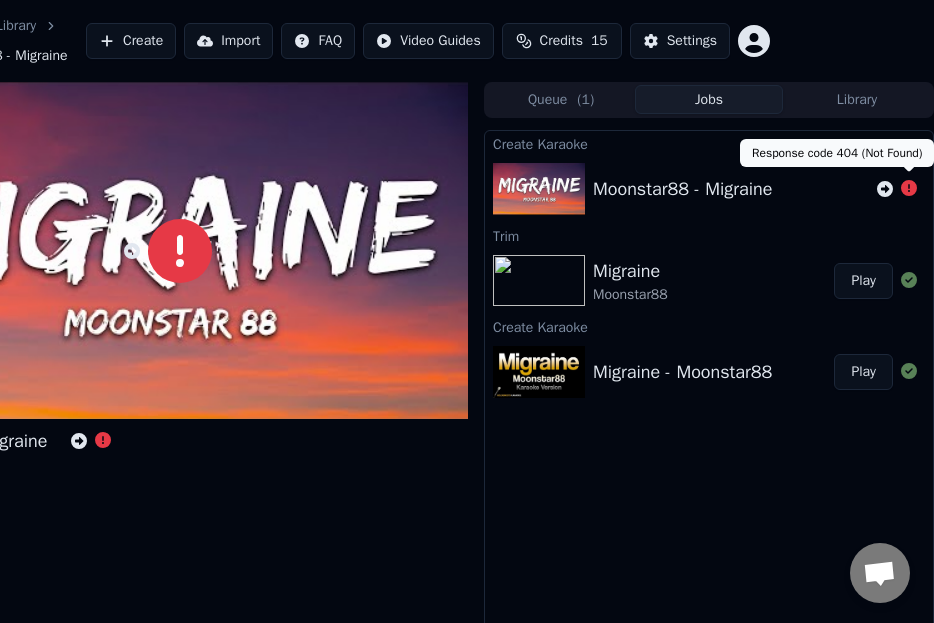 click 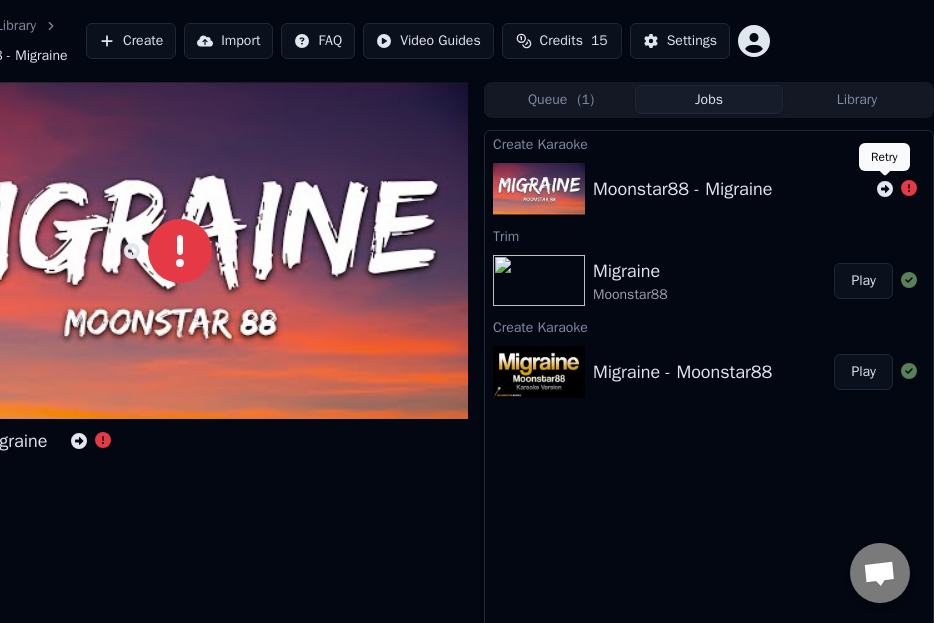 click 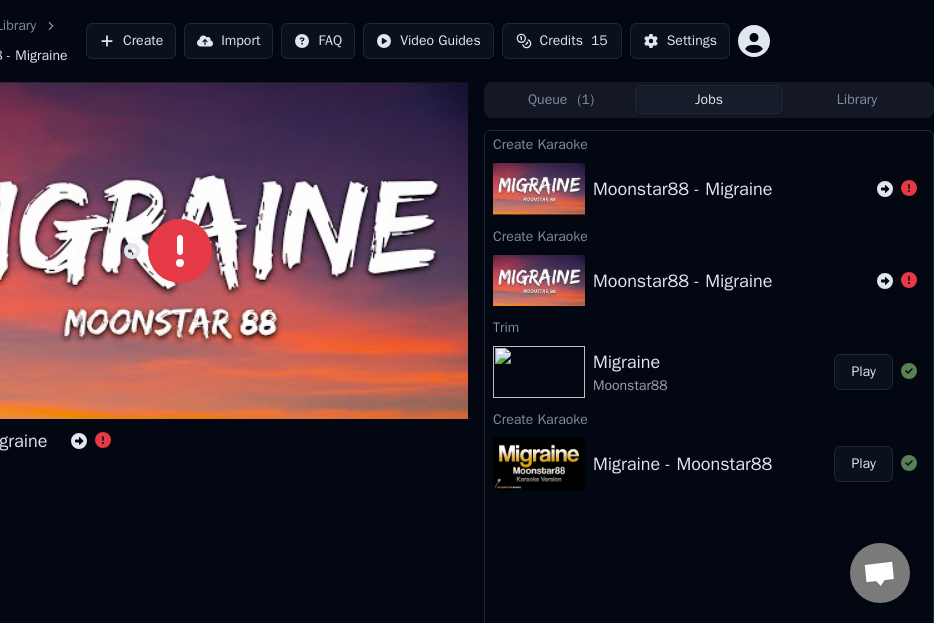 click 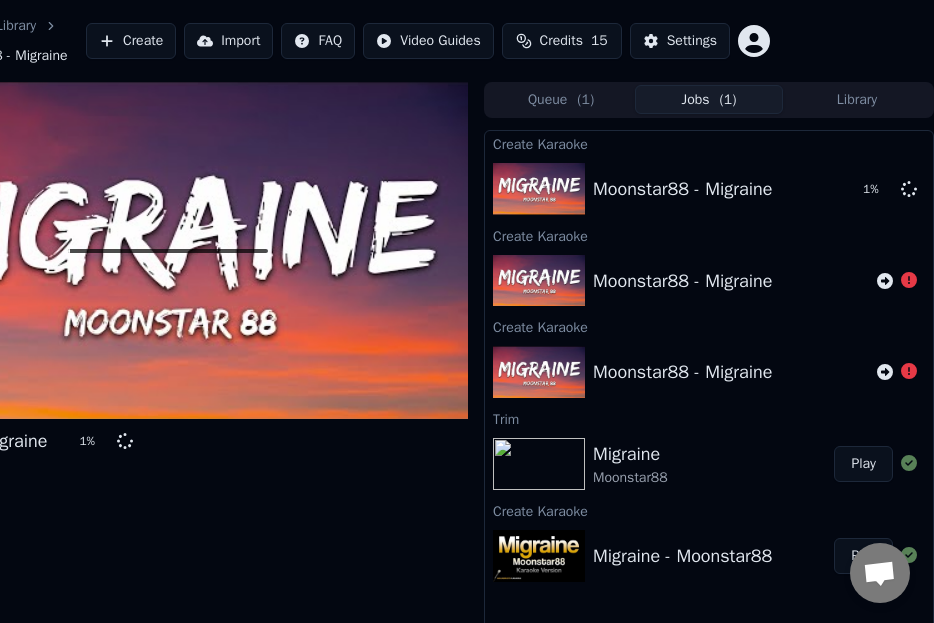 click on "1 %" at bounding box center [878, 189] 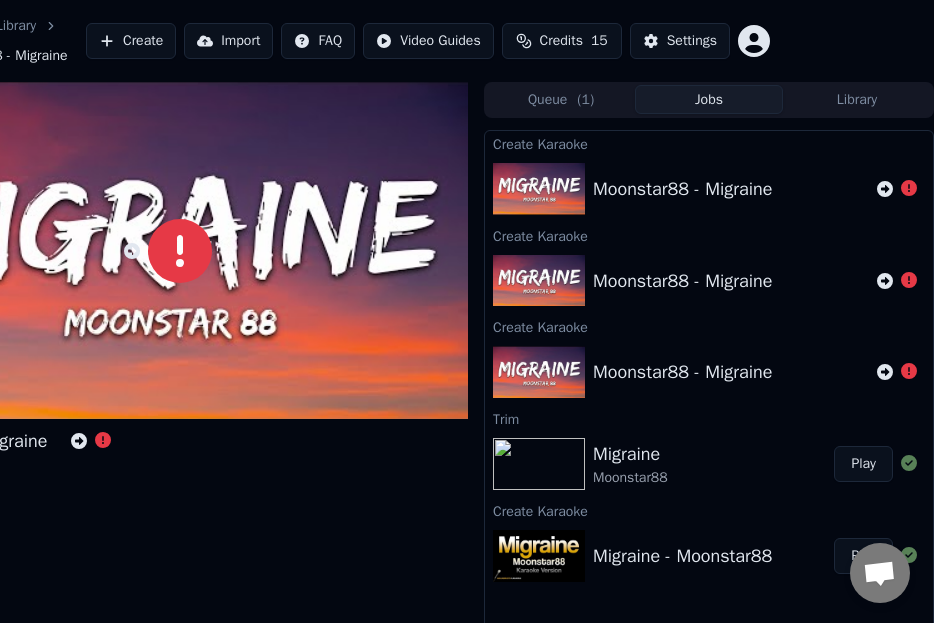 click on "Credits" at bounding box center [561, 41] 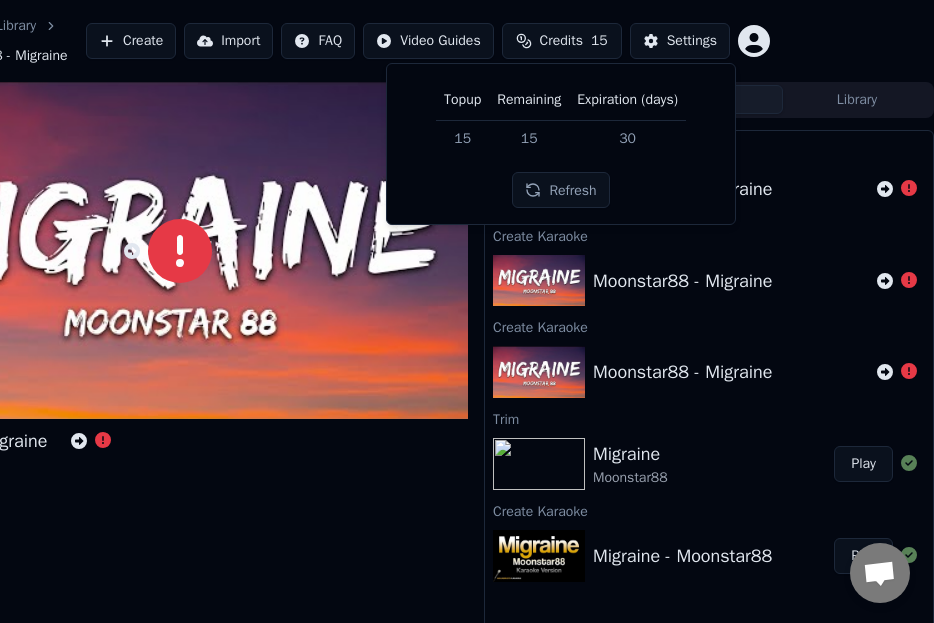click on "Create" at bounding box center [131, 41] 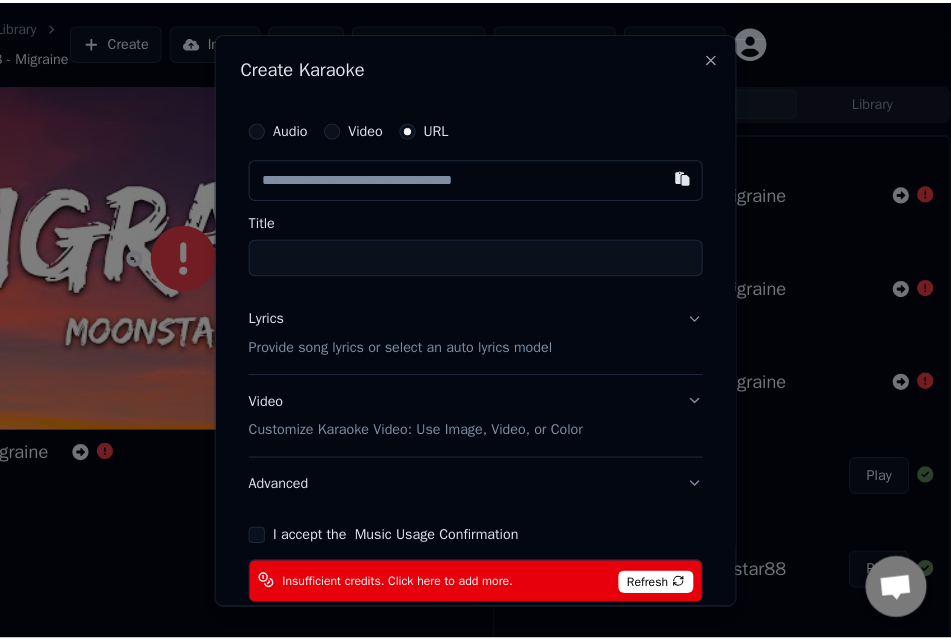 scroll, scrollTop: 0, scrollLeft: 131, axis: horizontal 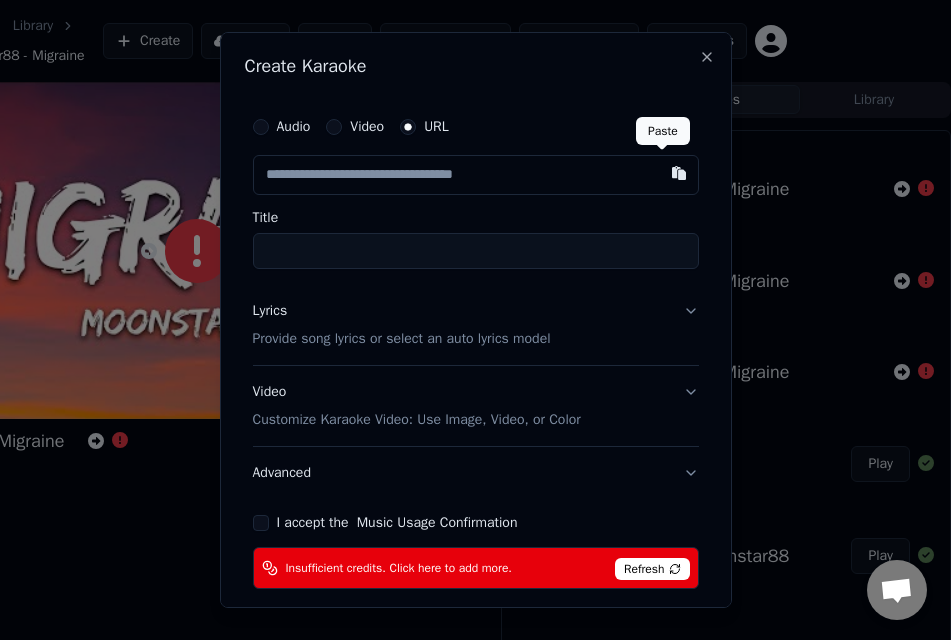 click at bounding box center (679, 173) 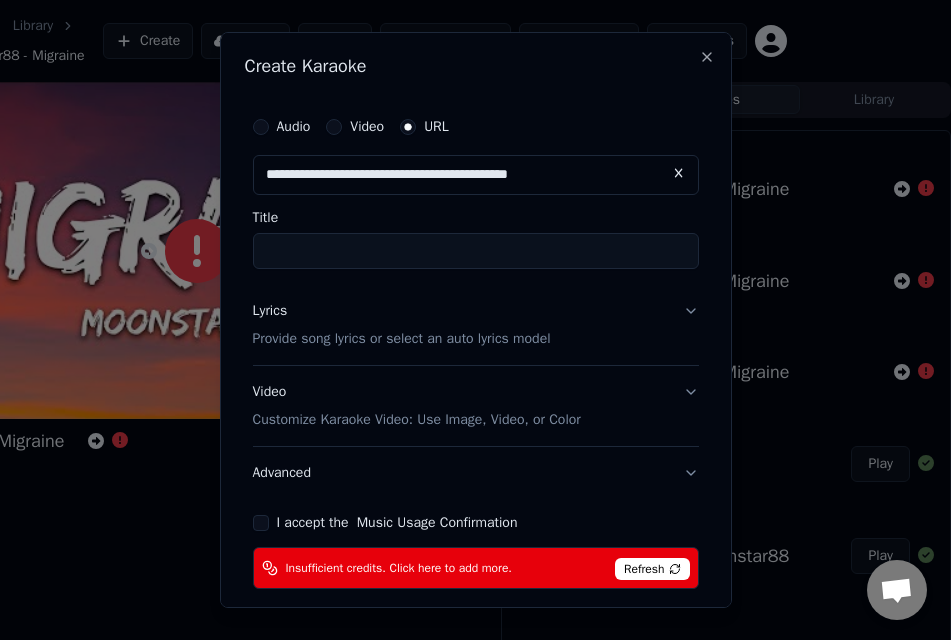 type on "**********" 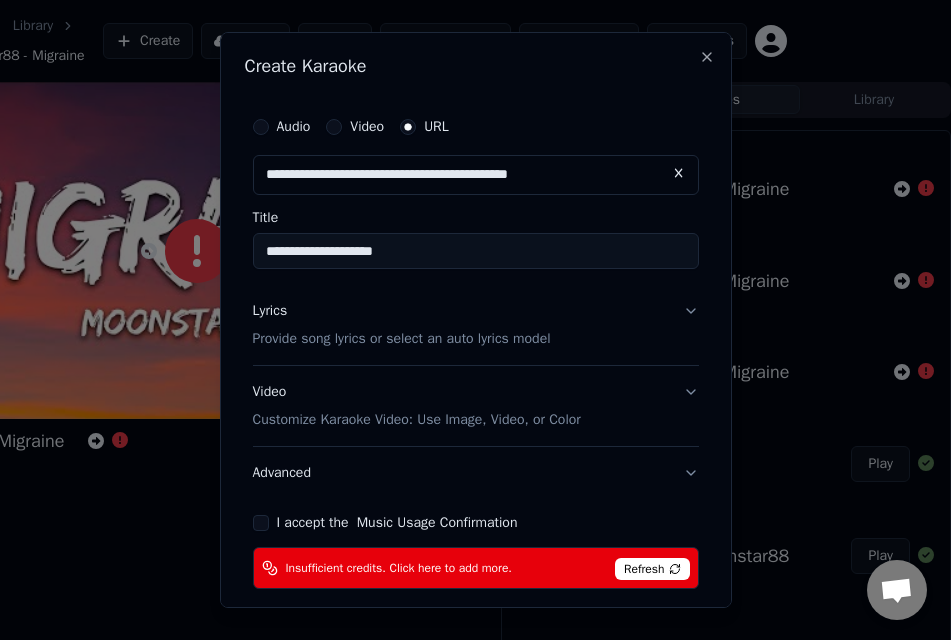 click on "Lyrics Provide song lyrics or select an auto lyrics model" at bounding box center [476, 325] 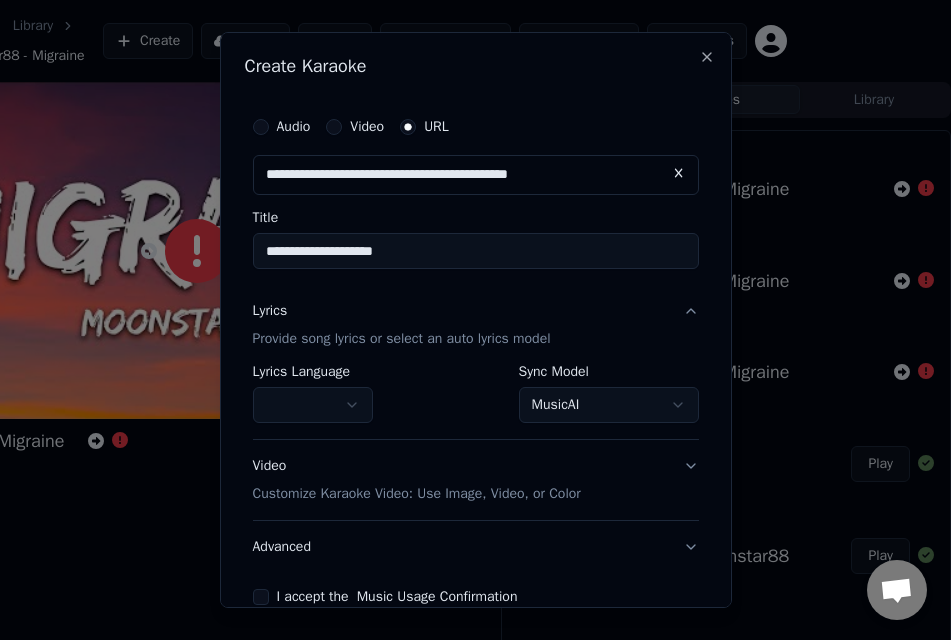 click on "Lyrics Provide song lyrics or select an auto lyrics model" at bounding box center (476, 325) 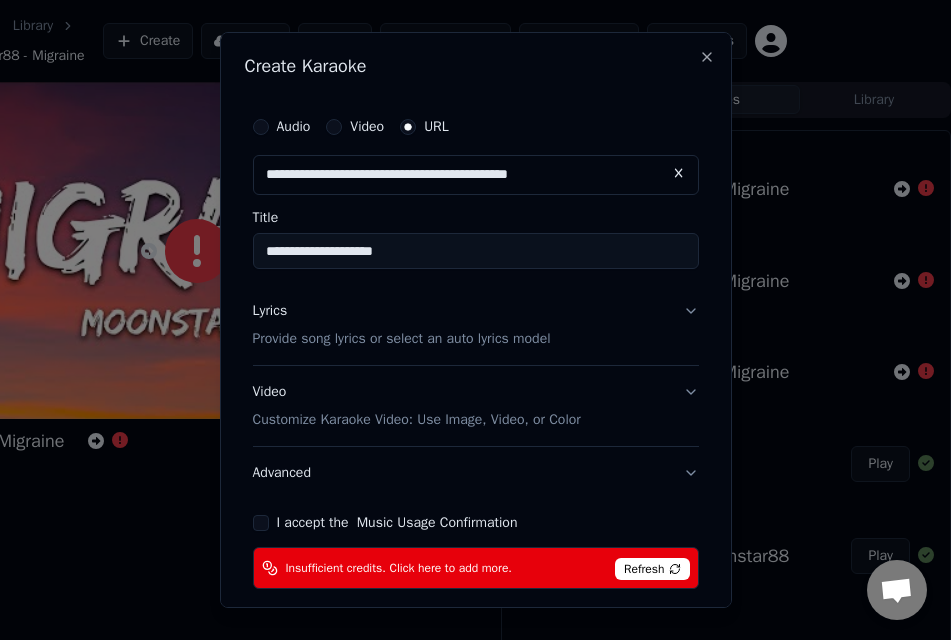scroll, scrollTop: 90, scrollLeft: 0, axis: vertical 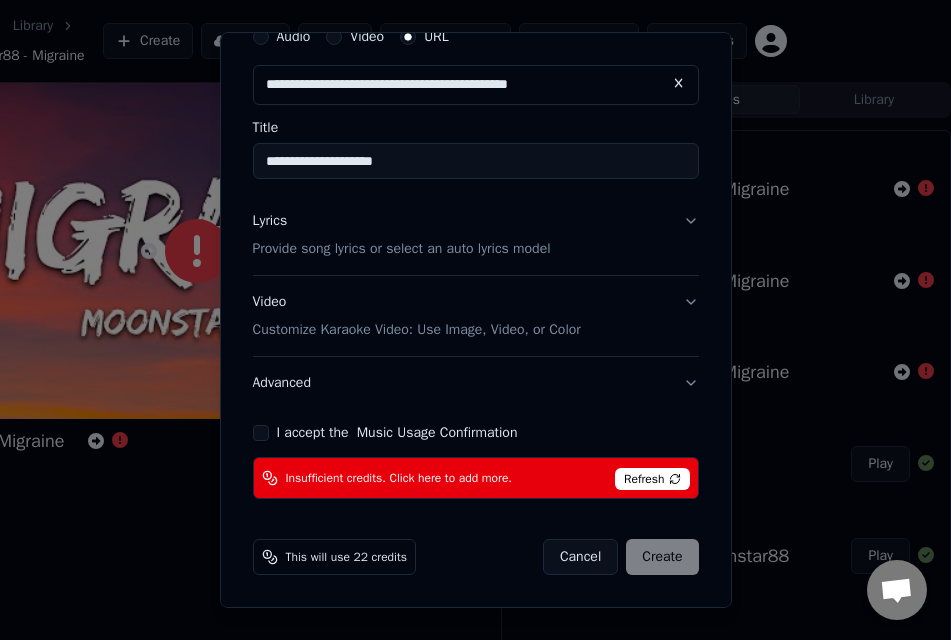 click on "Lyrics Provide song lyrics or select an auto lyrics model" at bounding box center (476, 235) 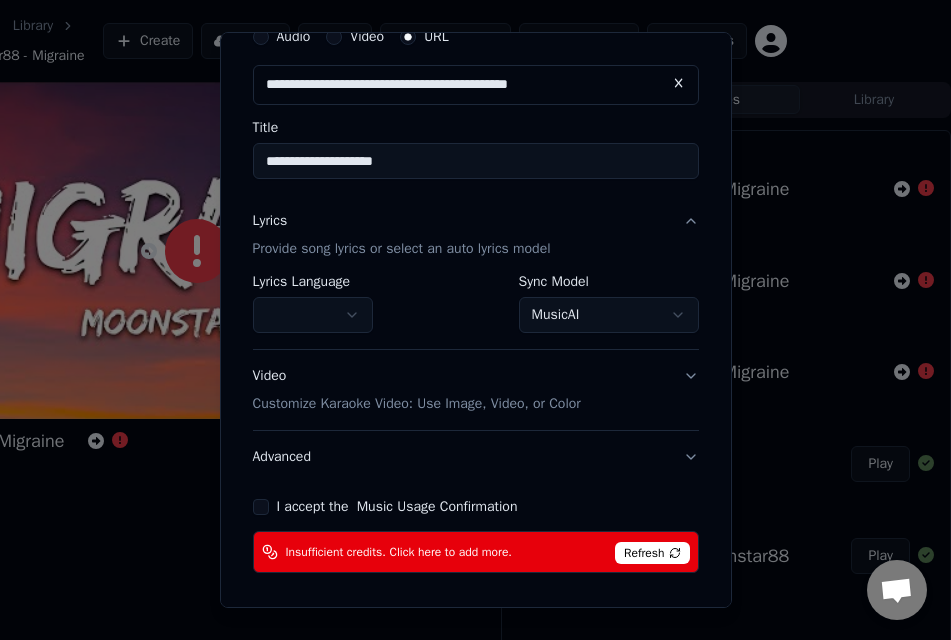 click on "MusicAI" at bounding box center (609, 315) 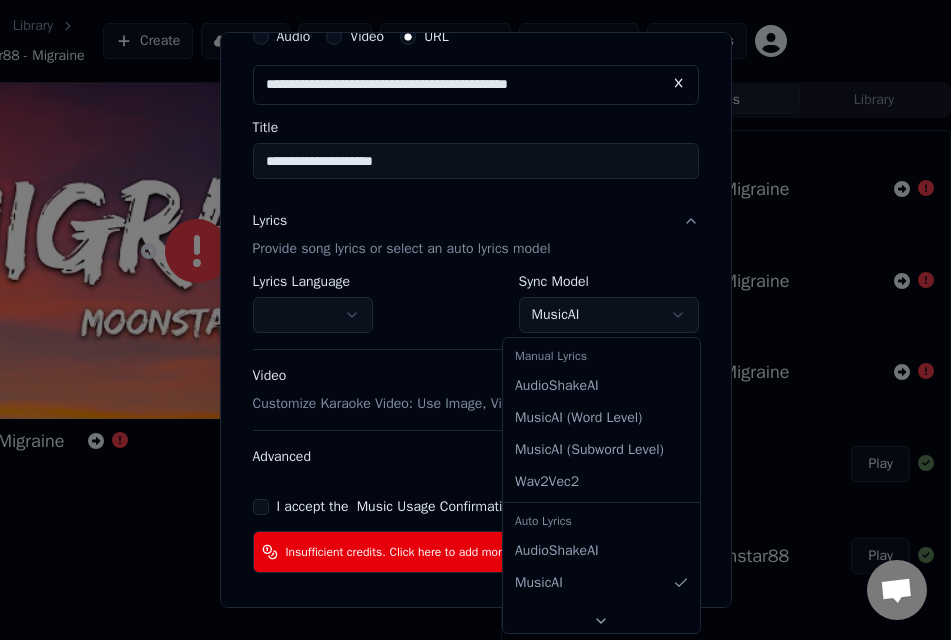 select on "**********" 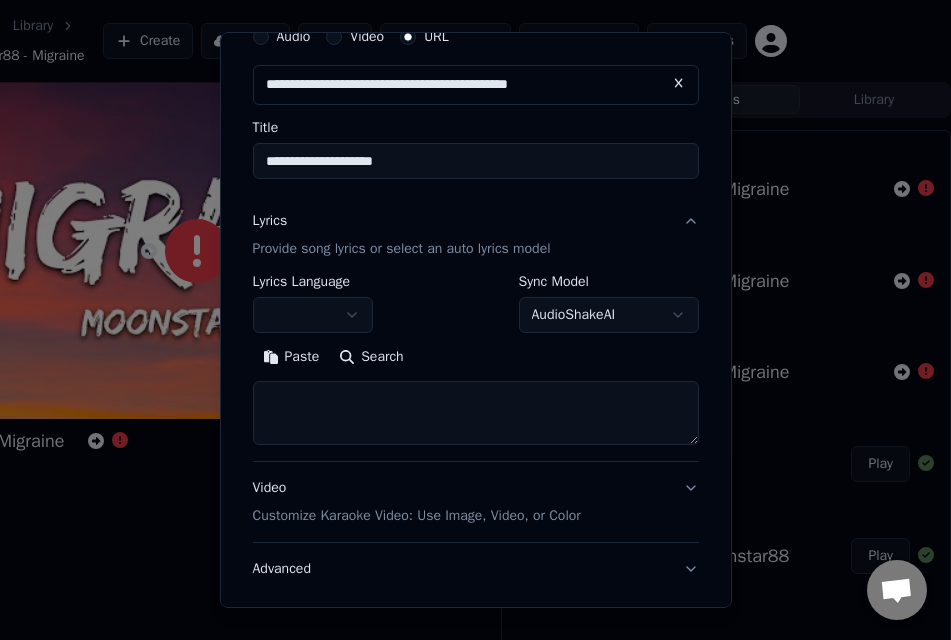 click on "Search" at bounding box center (371, 357) 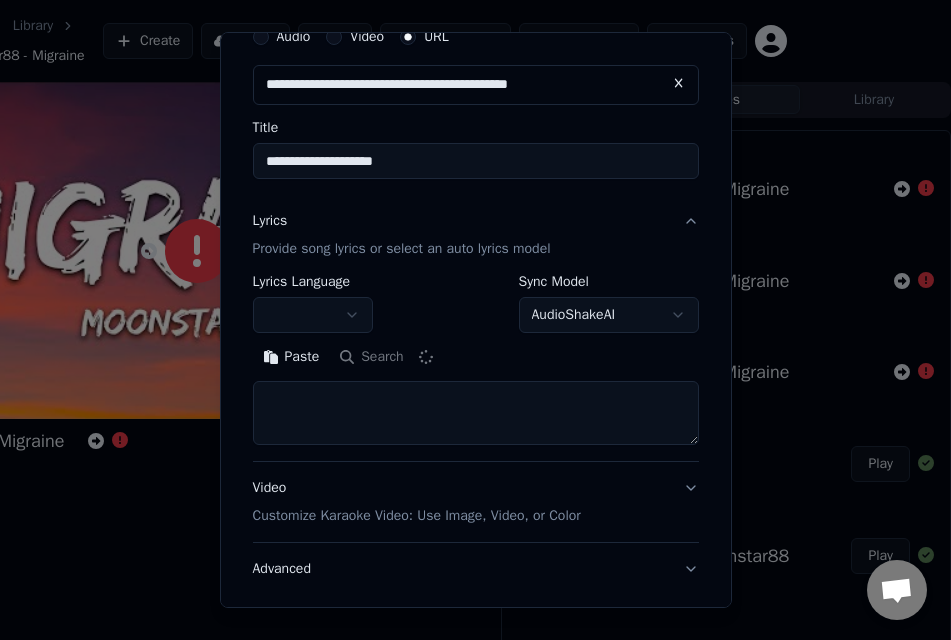 type on "**********" 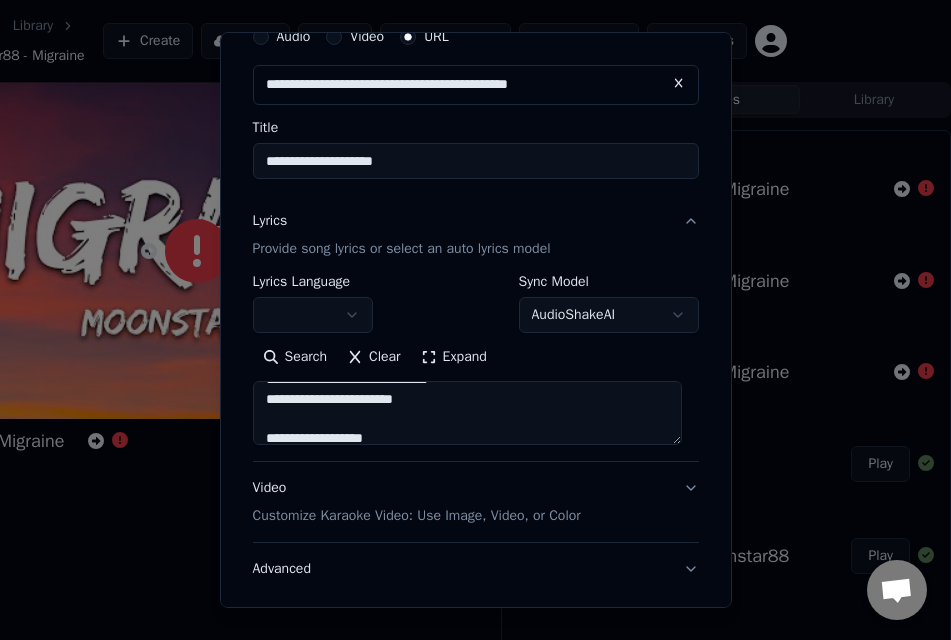 scroll, scrollTop: 873, scrollLeft: 0, axis: vertical 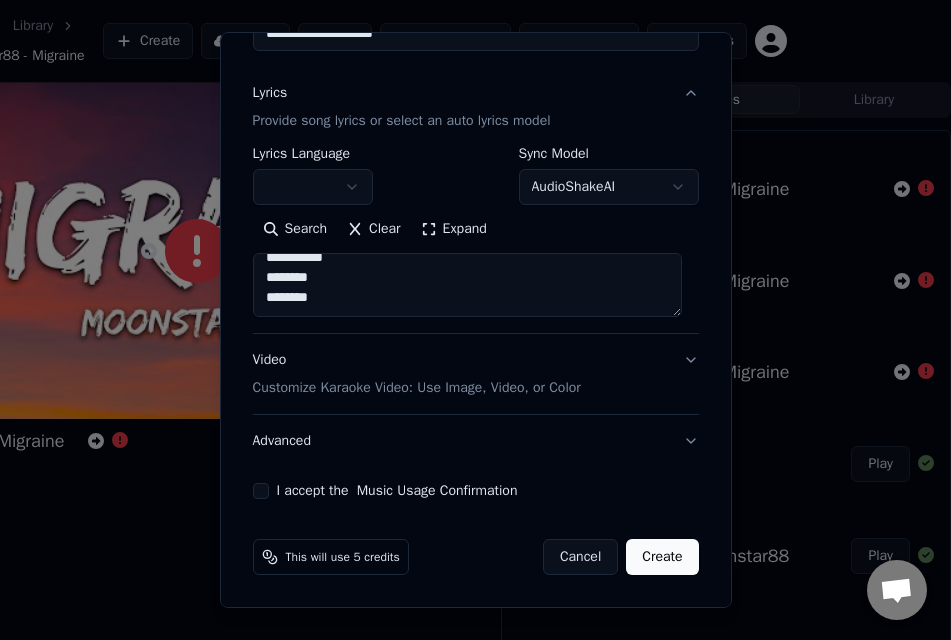 click on "I accept the   Music Usage Confirmation" at bounding box center (261, 491) 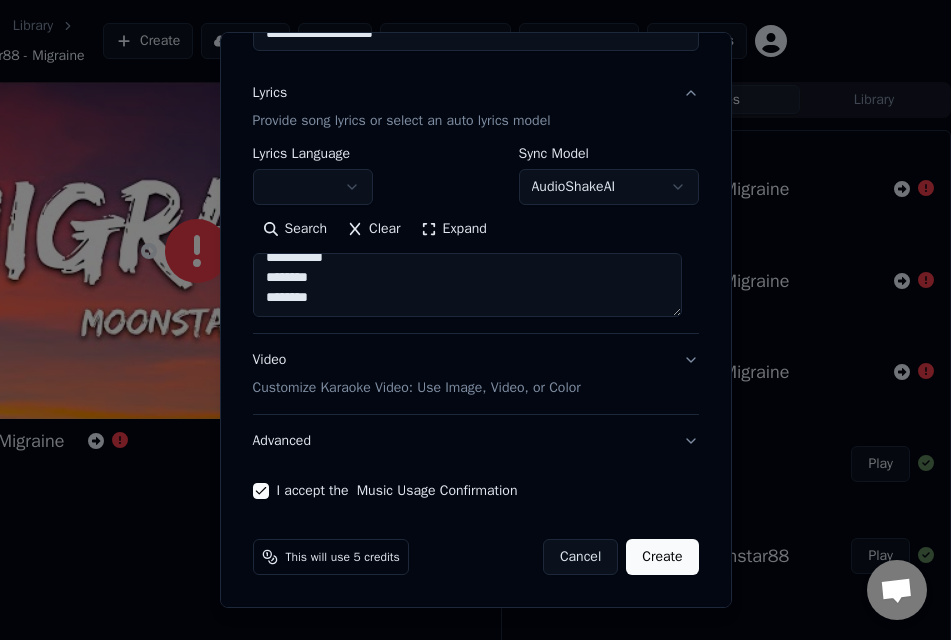 click on "Video Customize Karaoke Video: Use Image, Video, or Color" at bounding box center (476, 374) 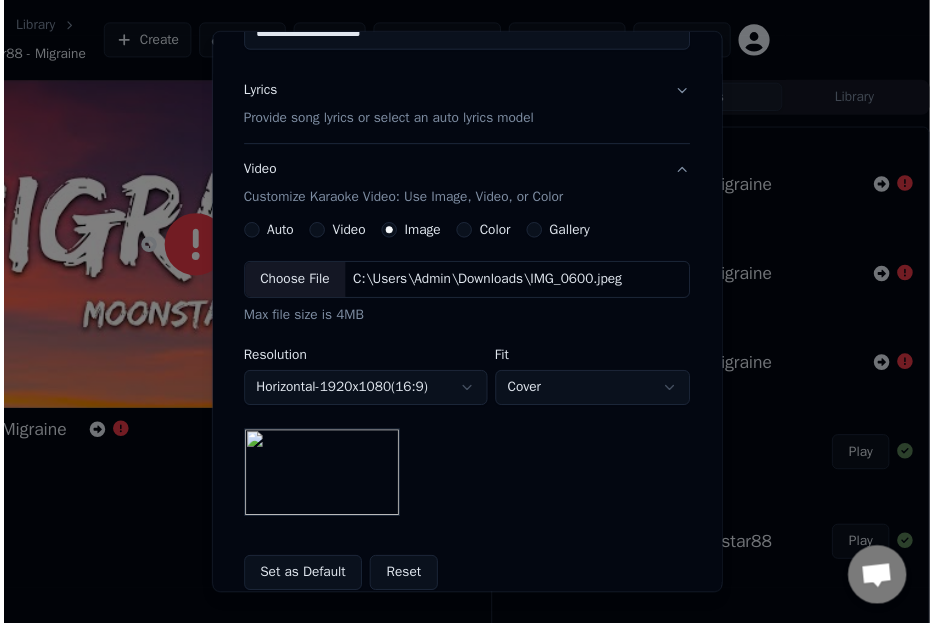 scroll, scrollTop: 426, scrollLeft: 0, axis: vertical 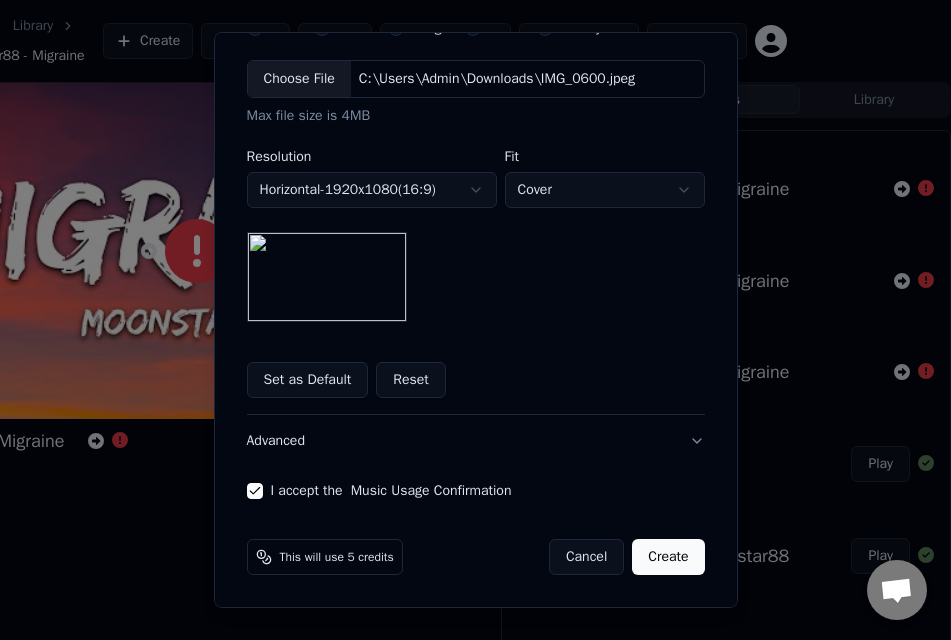 click at bounding box center (327, 277) 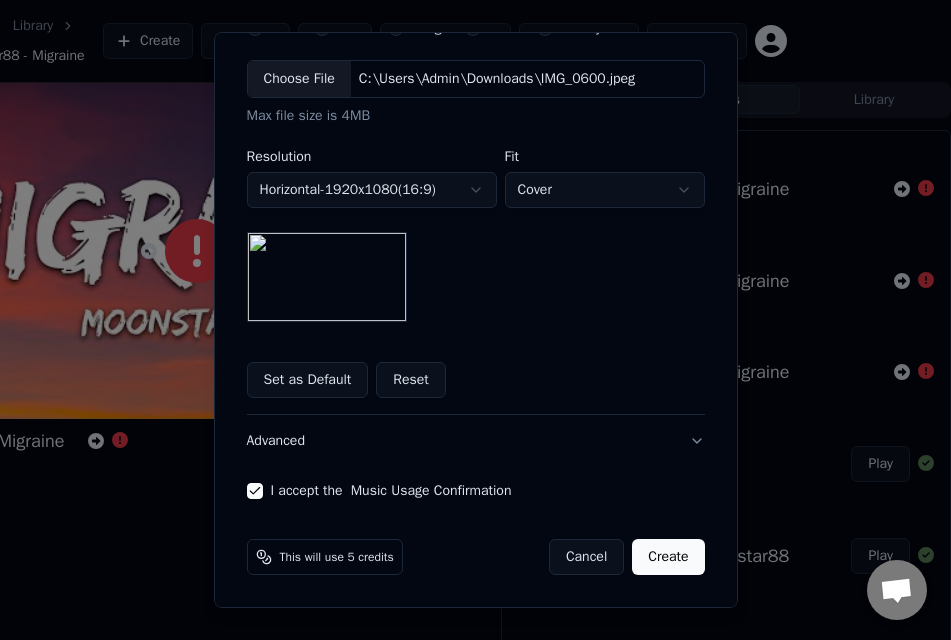 click on "Set as Default" at bounding box center (308, 380) 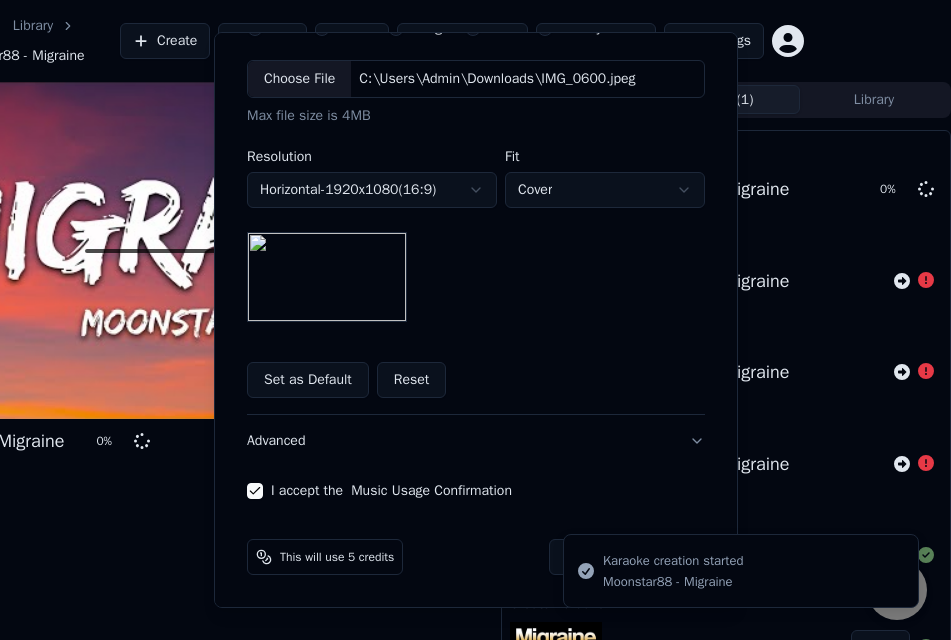 type 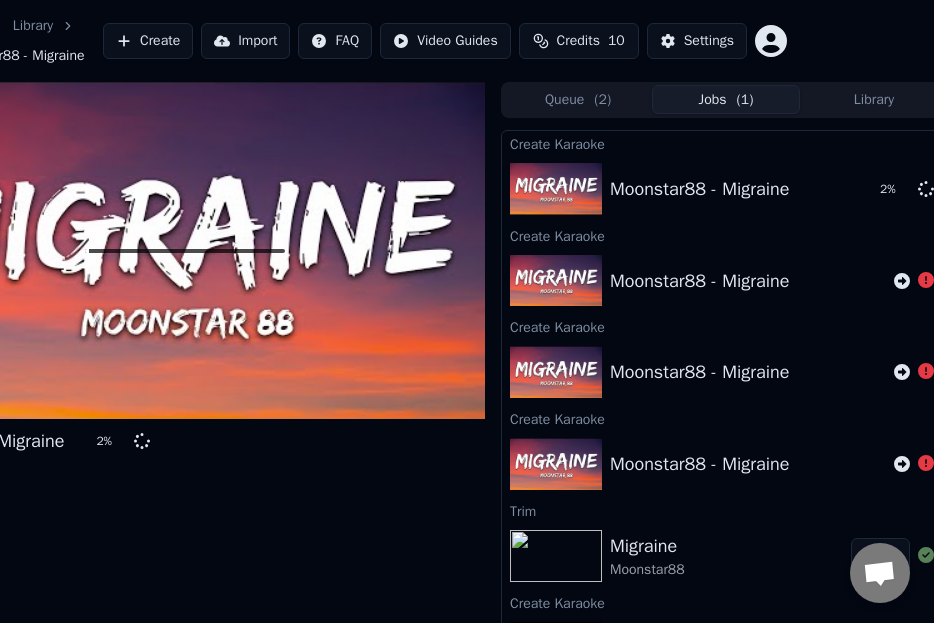 scroll, scrollTop: 0, scrollLeft: 148, axis: horizontal 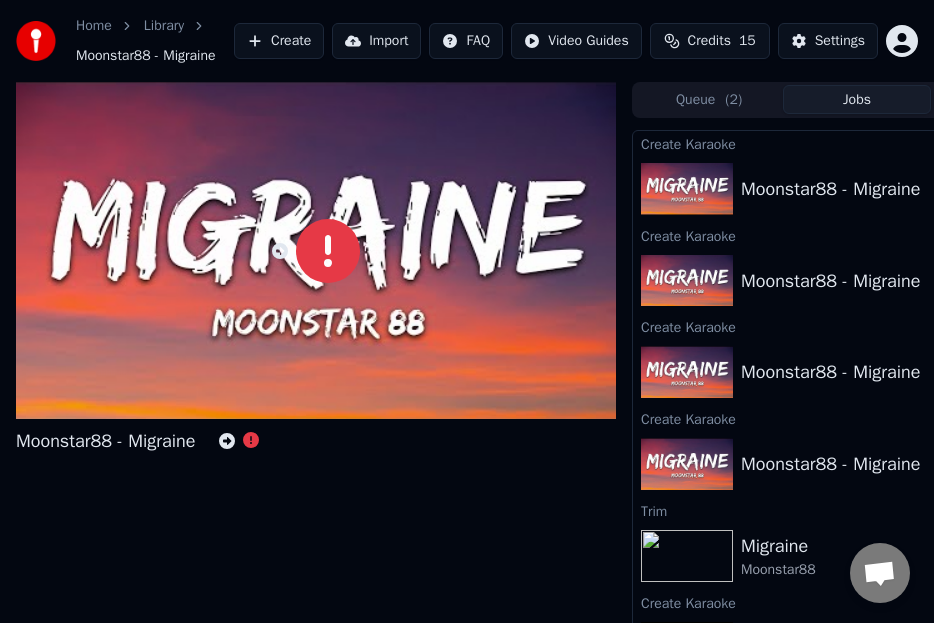 click at bounding box center (239, 441) 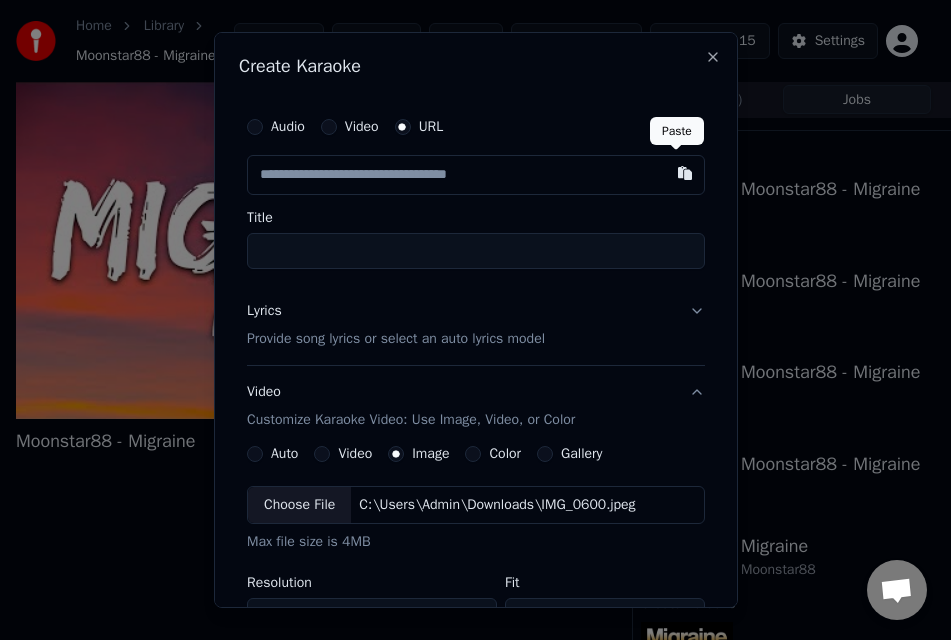 click at bounding box center (685, 173) 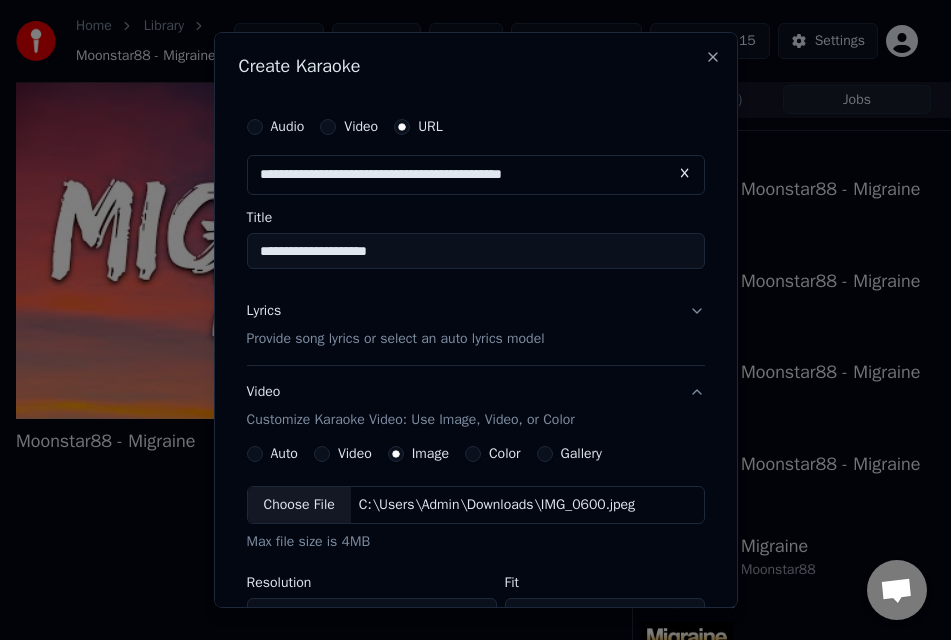 type on "**********" 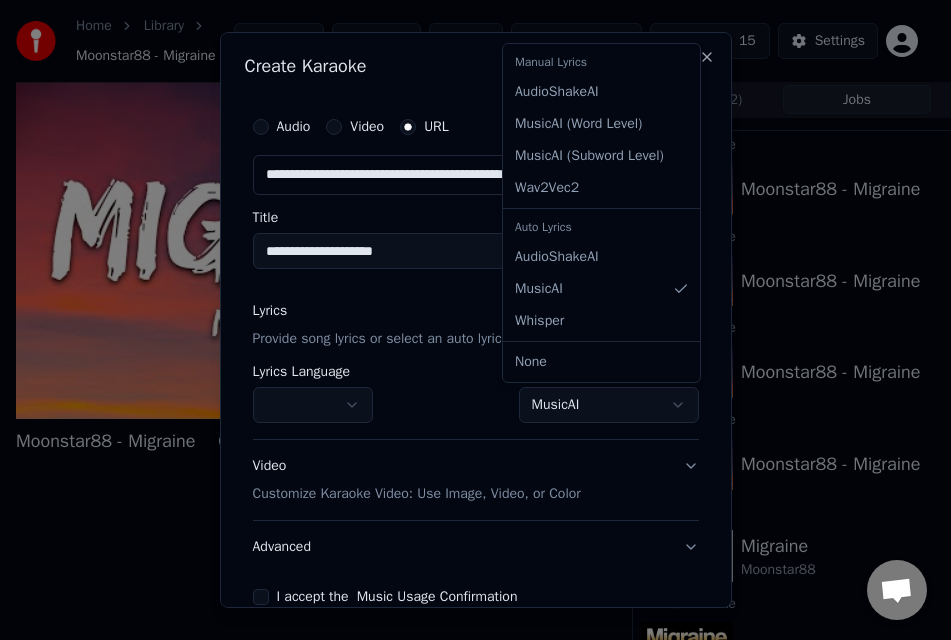click on "**********" at bounding box center [467, 320] 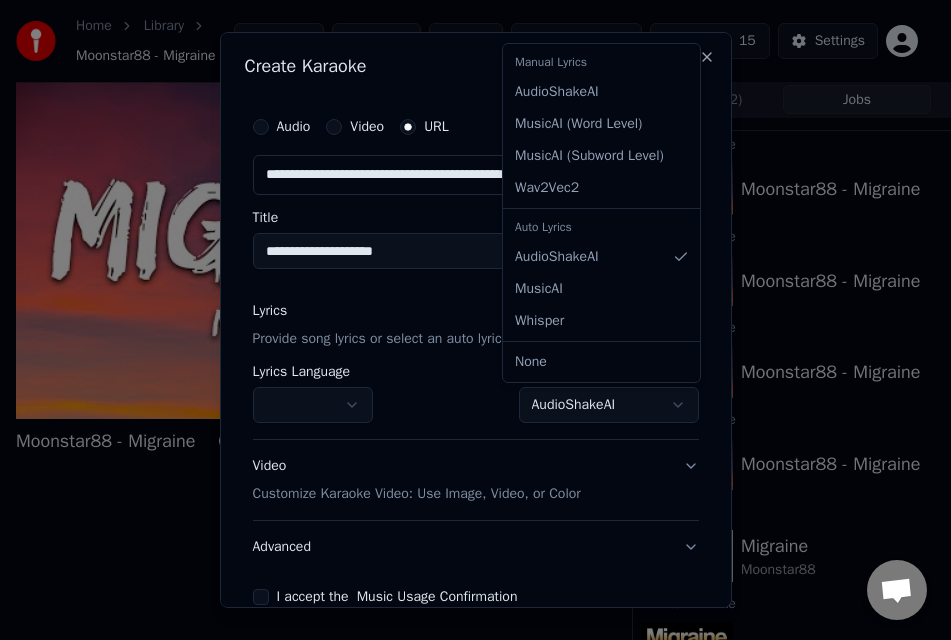 click on "**********" at bounding box center [467, 320] 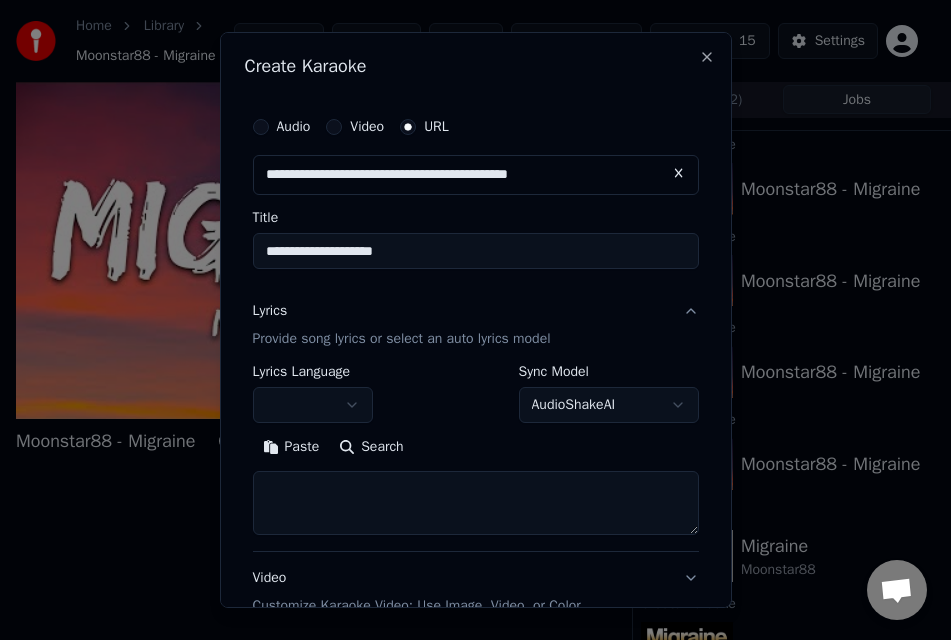 click on "Search" at bounding box center (371, 447) 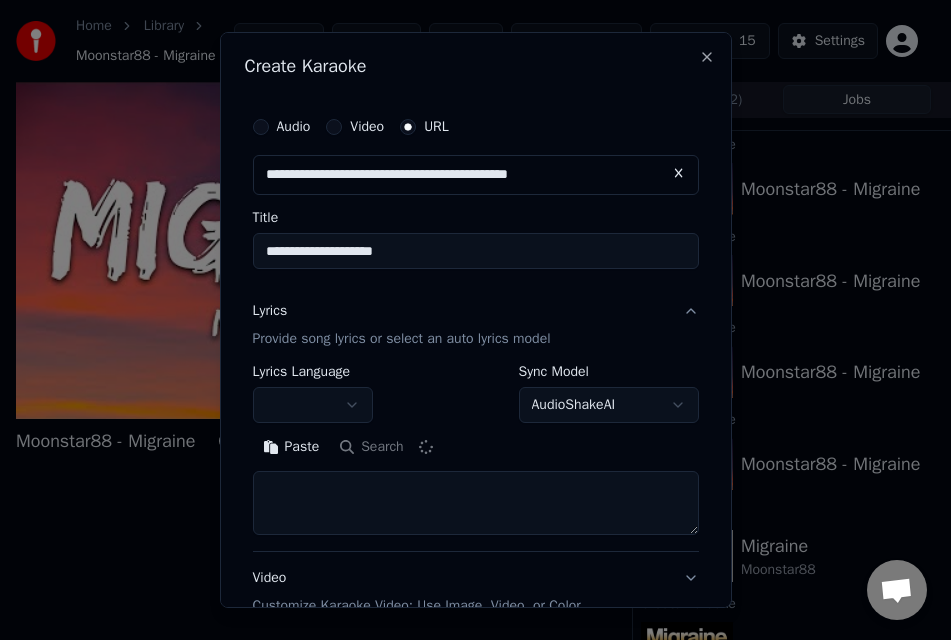 type on "**********" 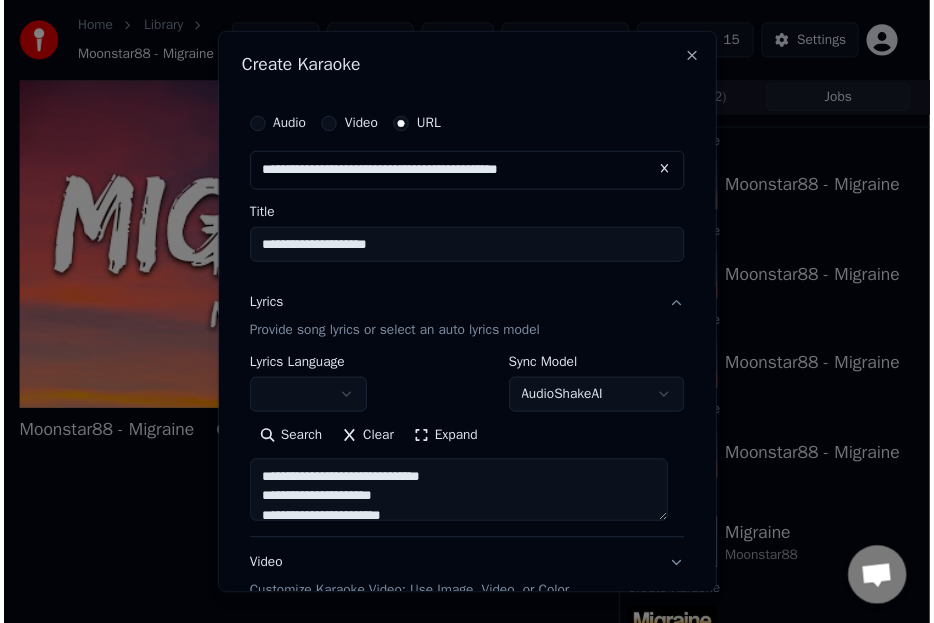 scroll, scrollTop: 218, scrollLeft: 0, axis: vertical 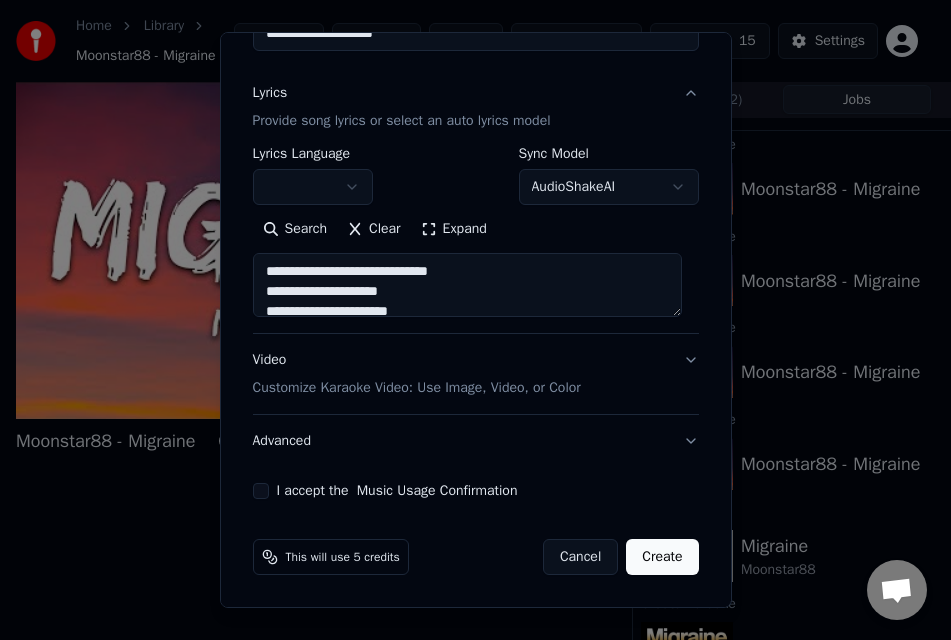 click on "I accept the   Music Usage Confirmation" at bounding box center (261, 491) 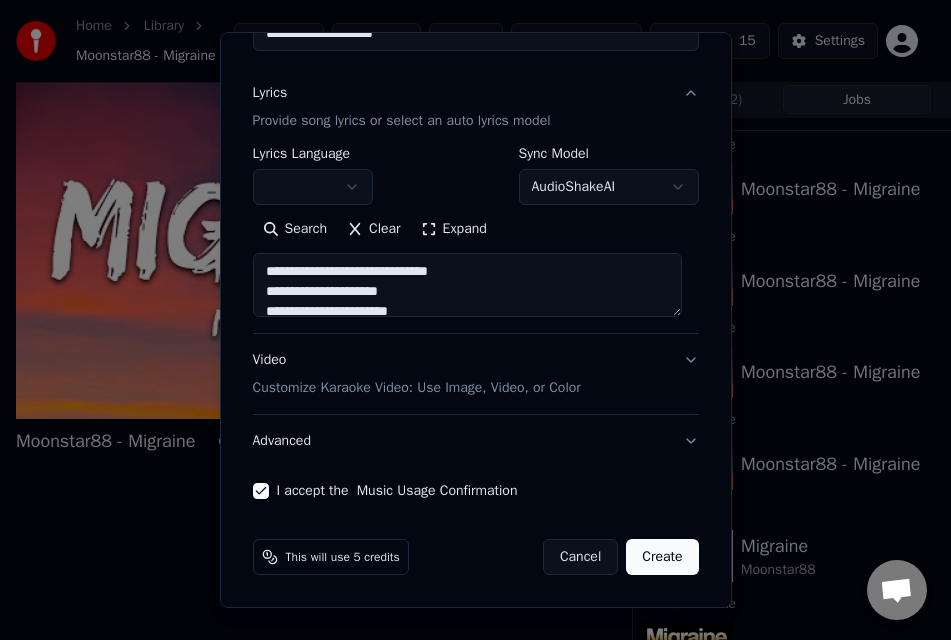 click on "Create" at bounding box center [662, 557] 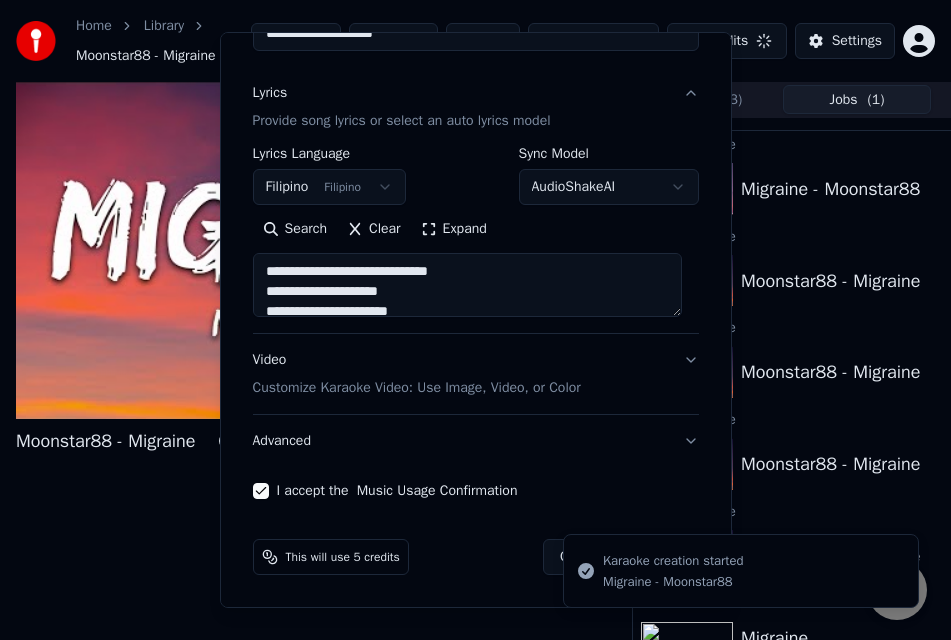 select on "**********" 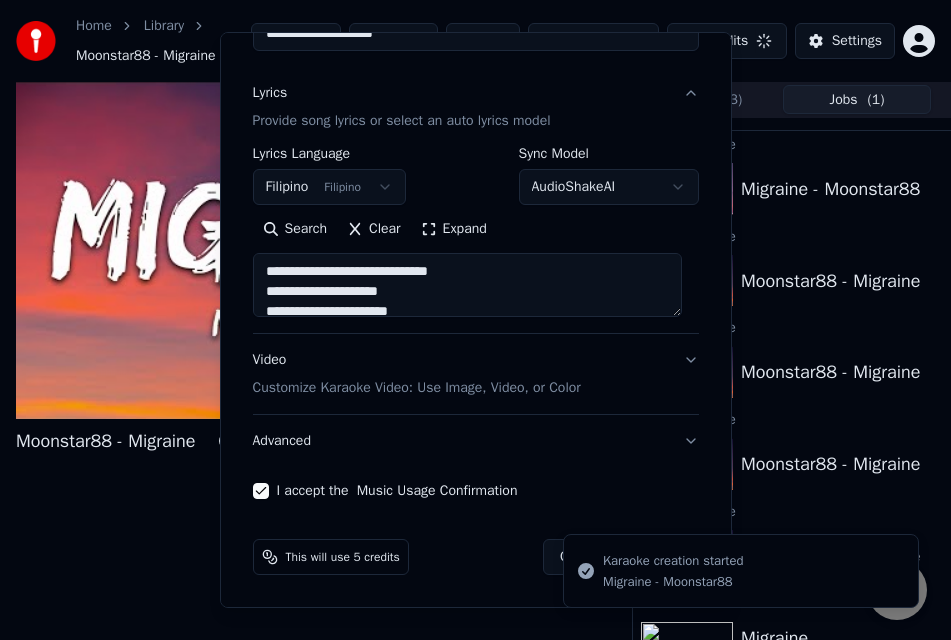 type 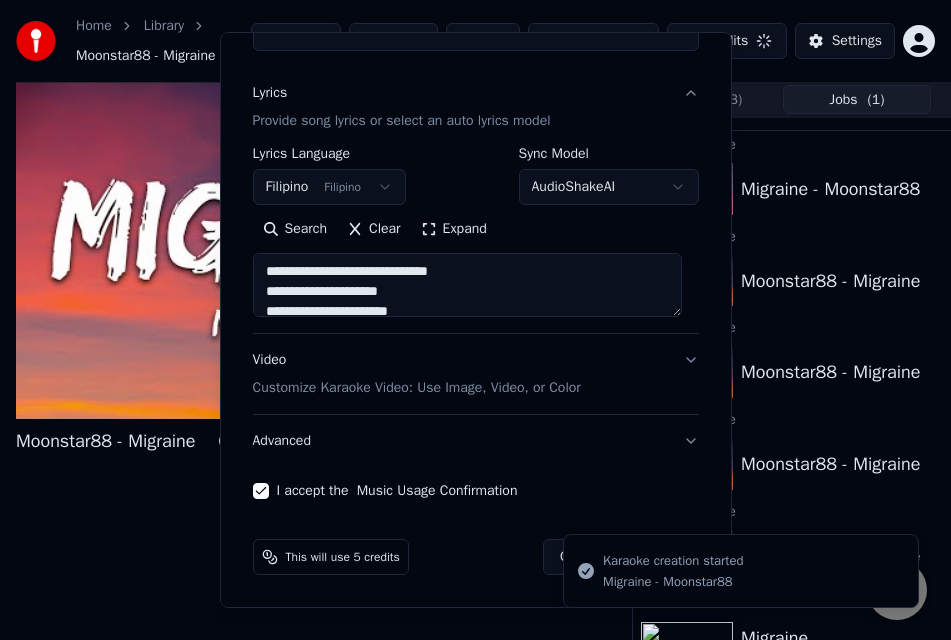 select 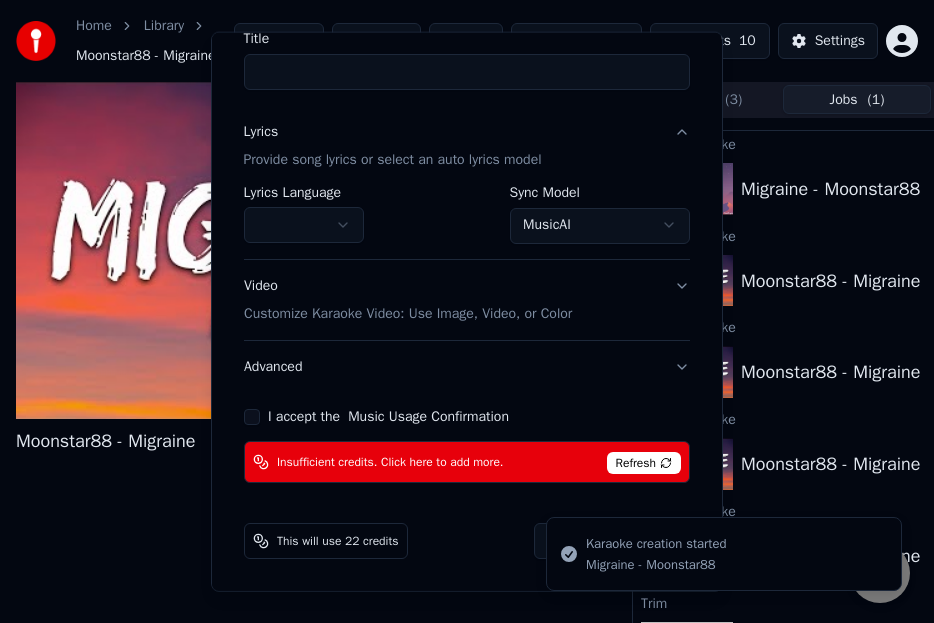 scroll, scrollTop: 164, scrollLeft: 0, axis: vertical 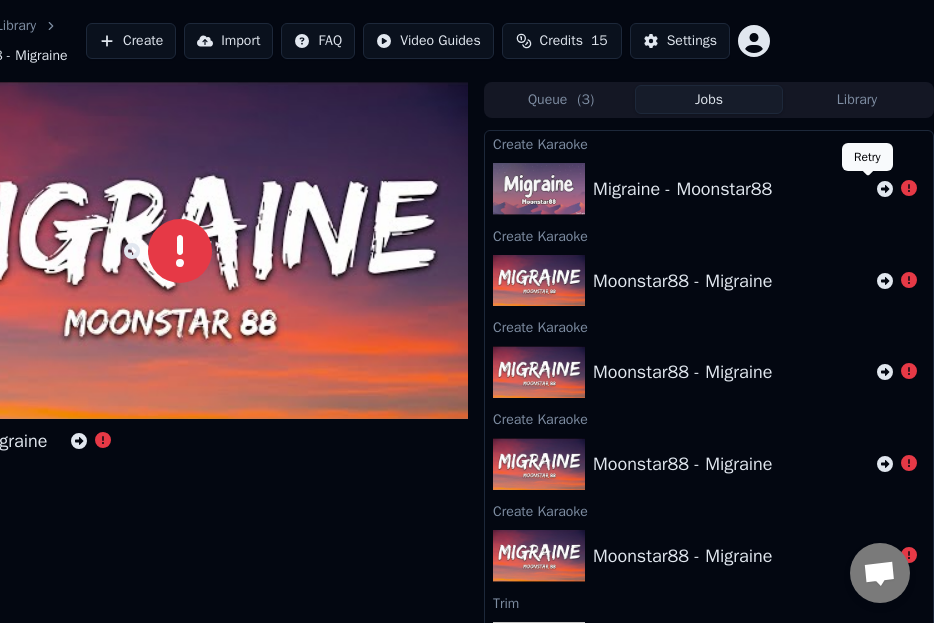 click 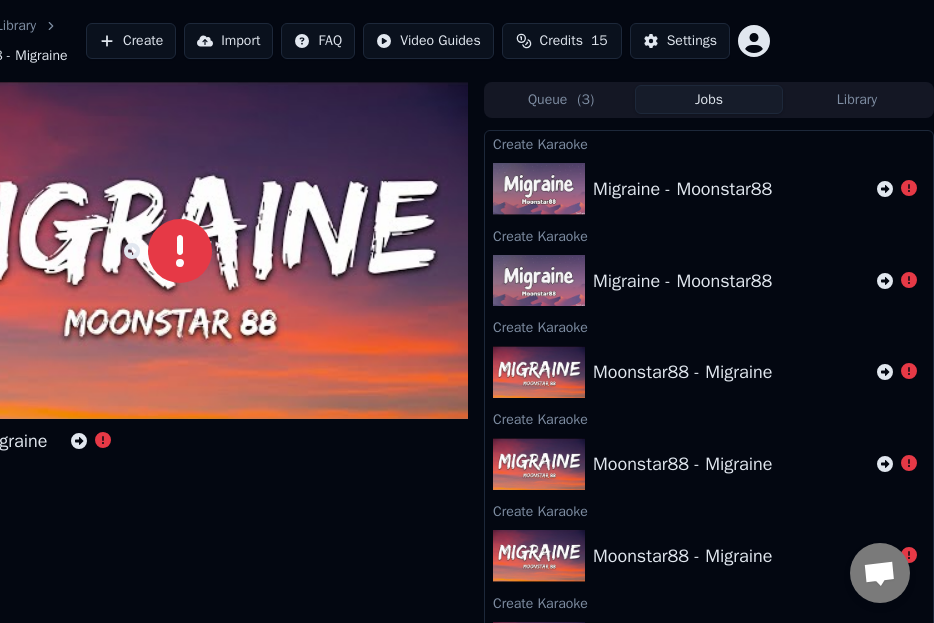 scroll, scrollTop: 192, scrollLeft: 0, axis: vertical 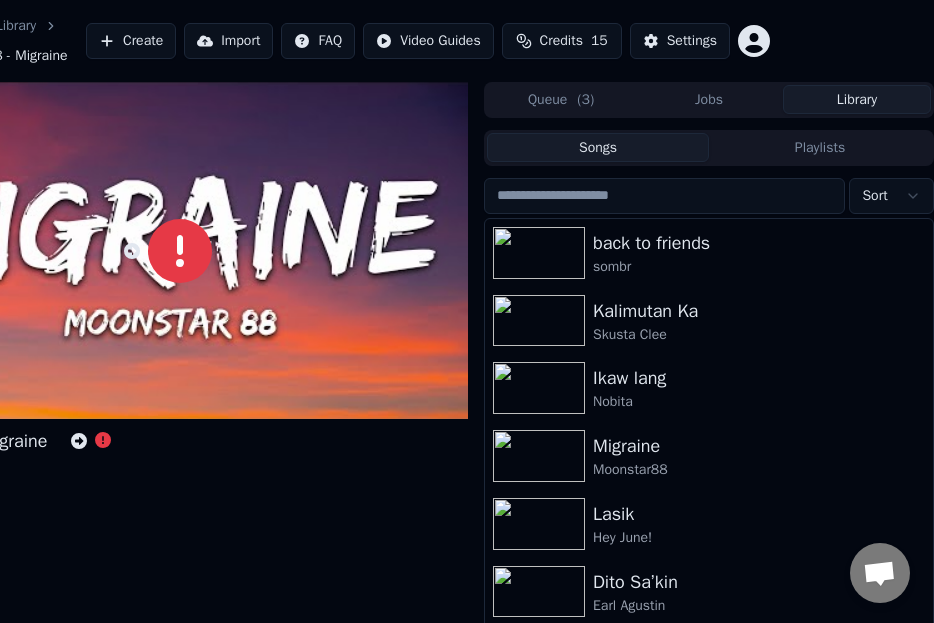 click on "Queue ( 3 )" at bounding box center [561, 99] 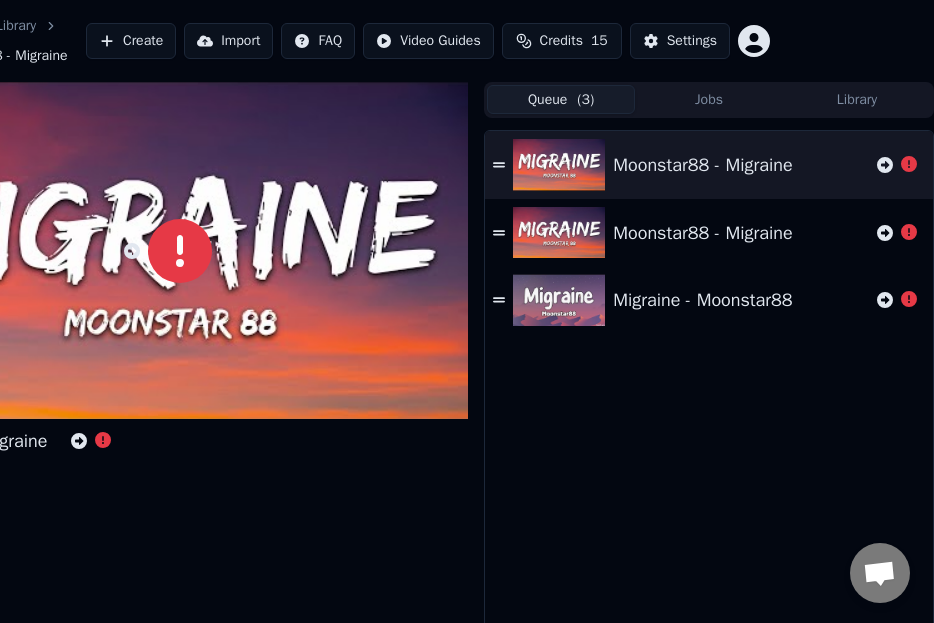 click 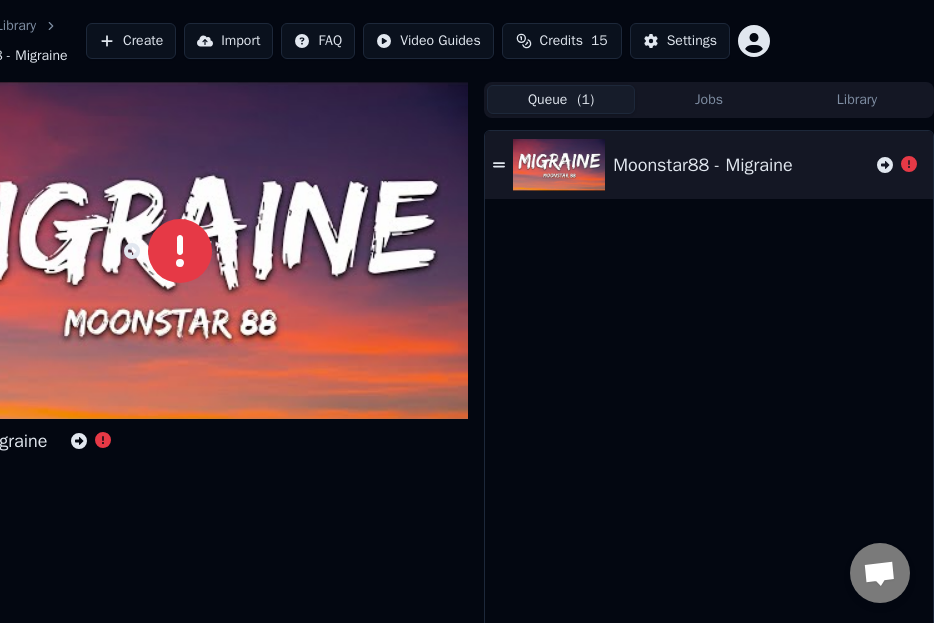 click 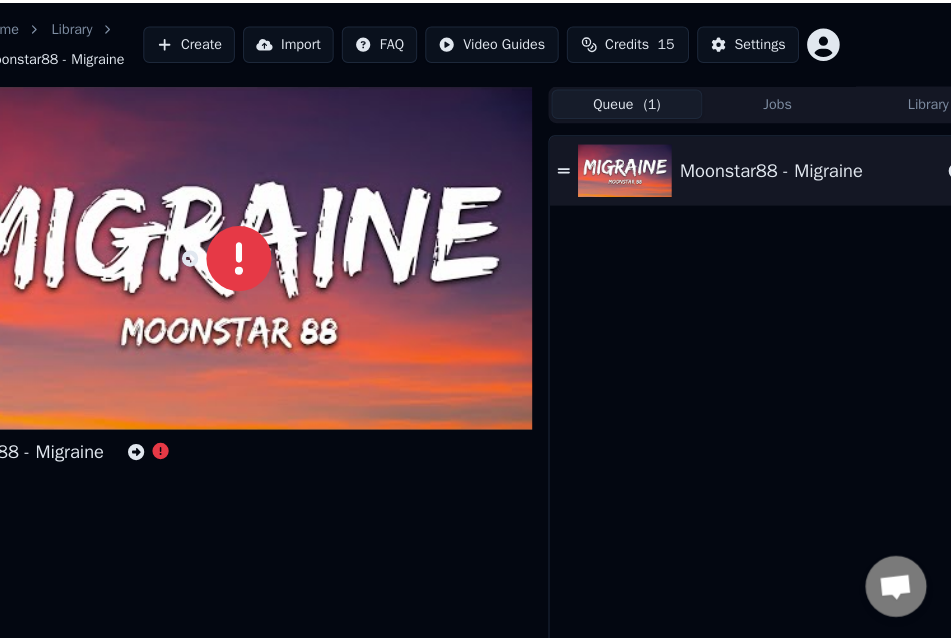 scroll, scrollTop: 0, scrollLeft: 0, axis: both 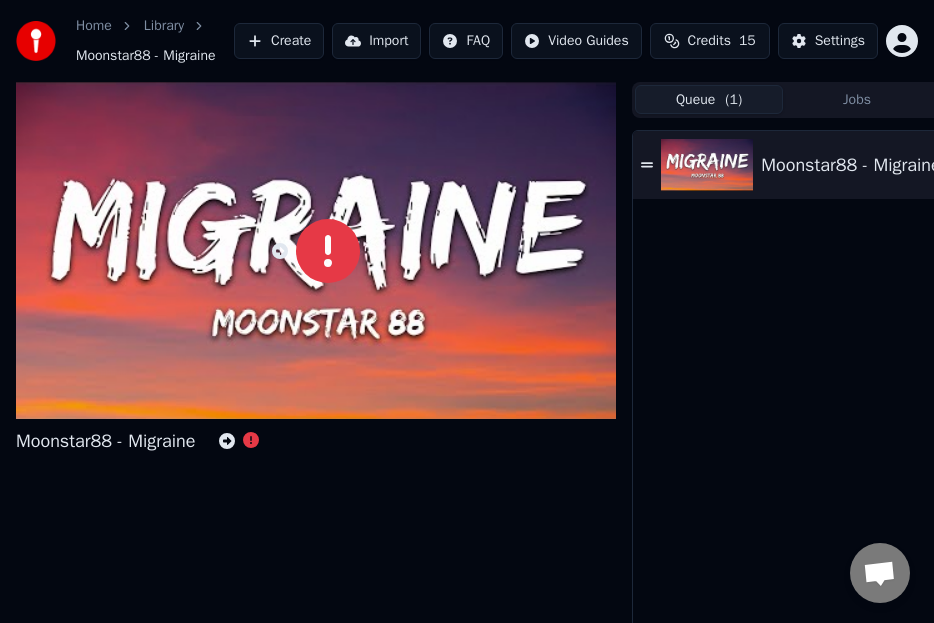 click on "Create" at bounding box center [279, 41] 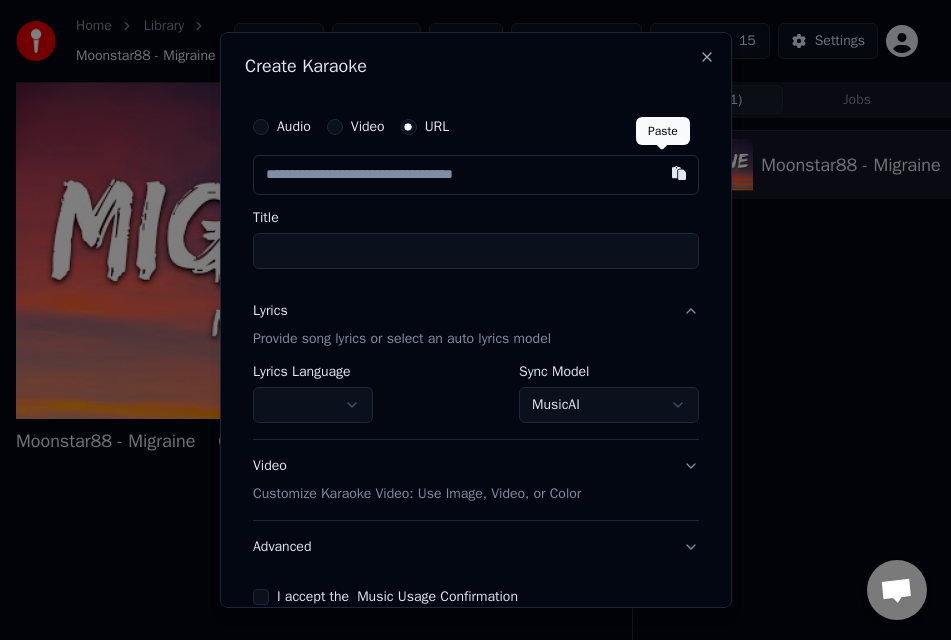 click at bounding box center (679, 173) 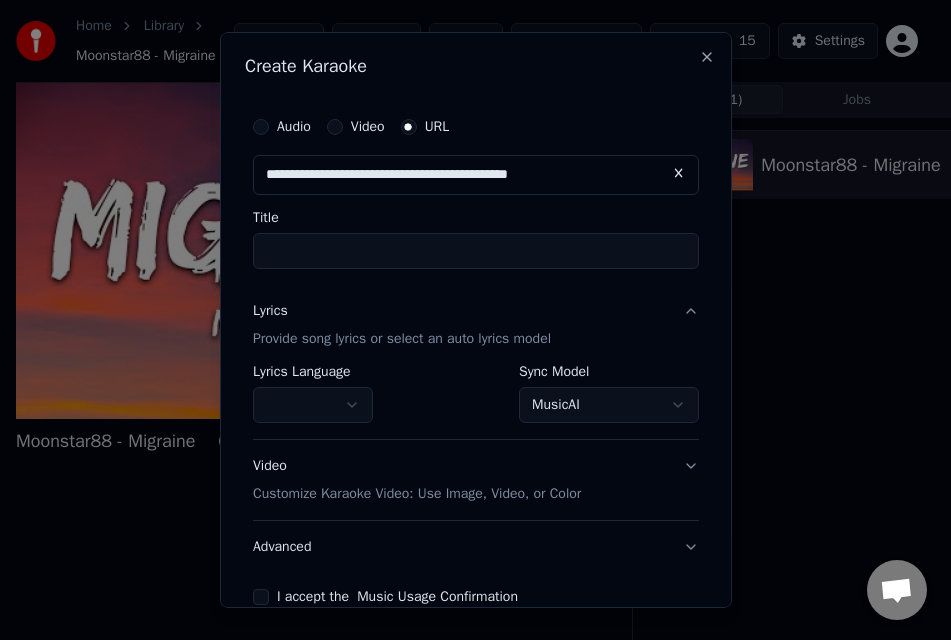 type on "**********" 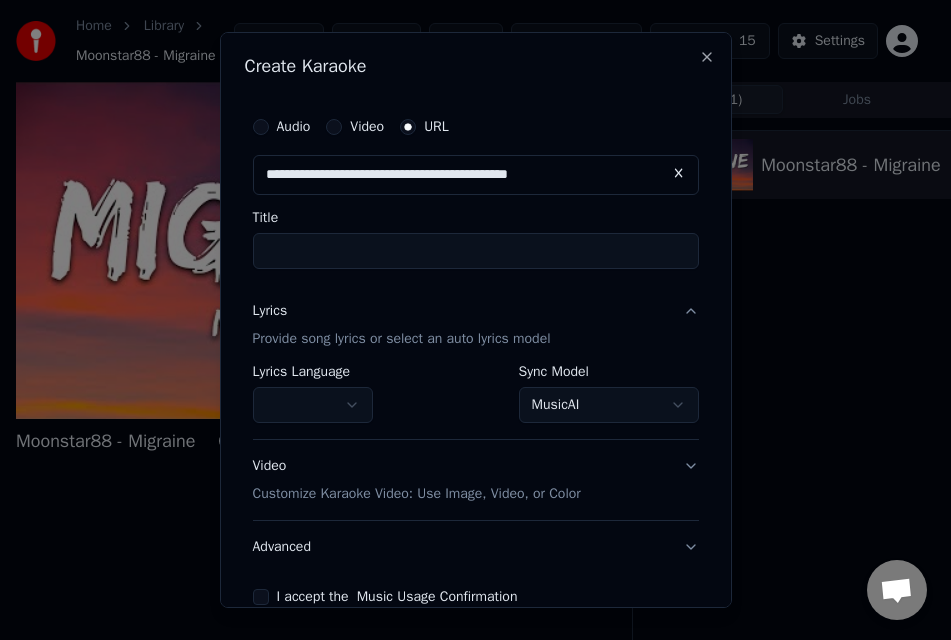 click on "Title" at bounding box center (476, 251) 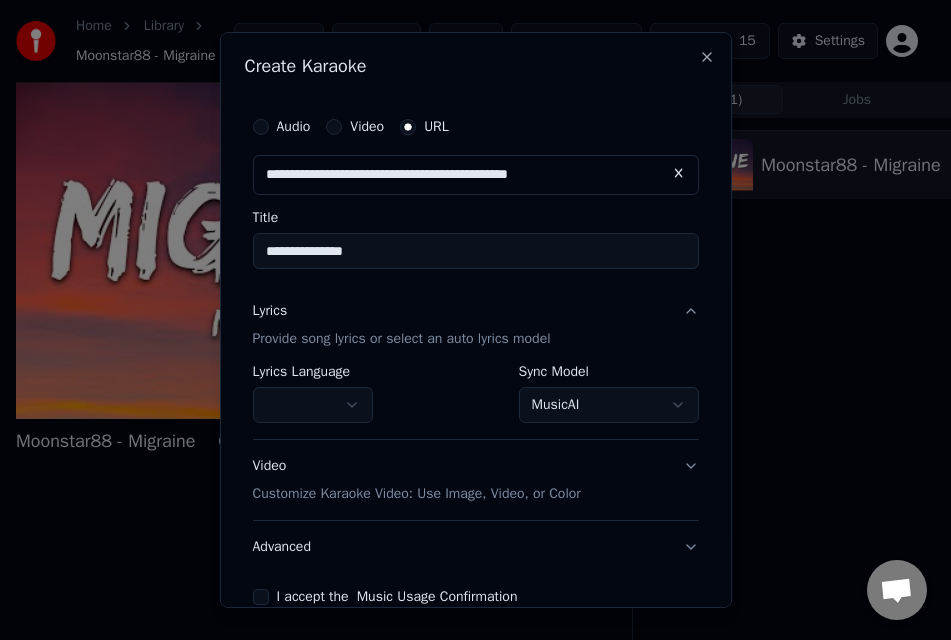 type on "**********" 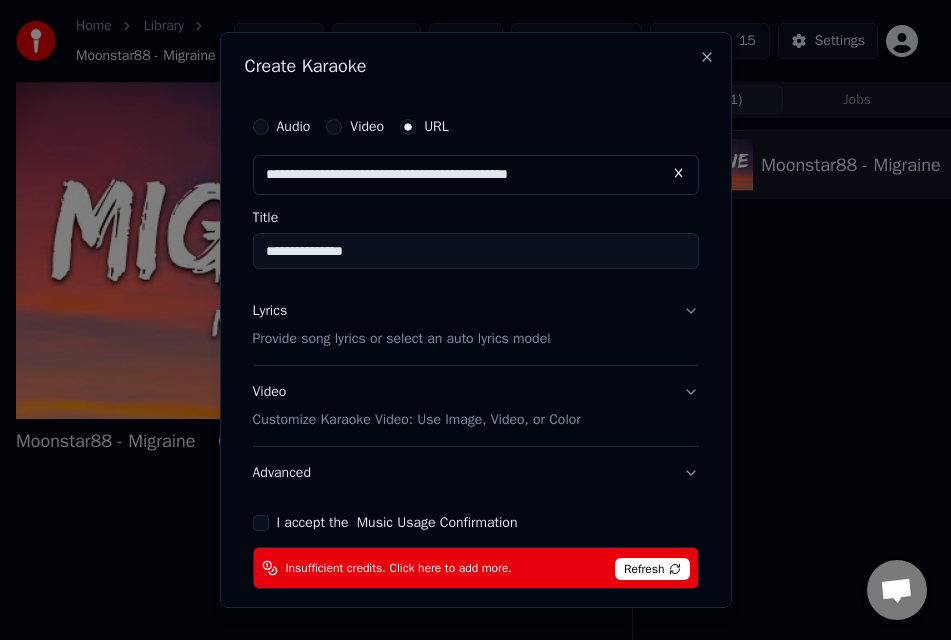 click on "Lyrics Provide song lyrics or select an auto lyrics model" at bounding box center [476, 325] 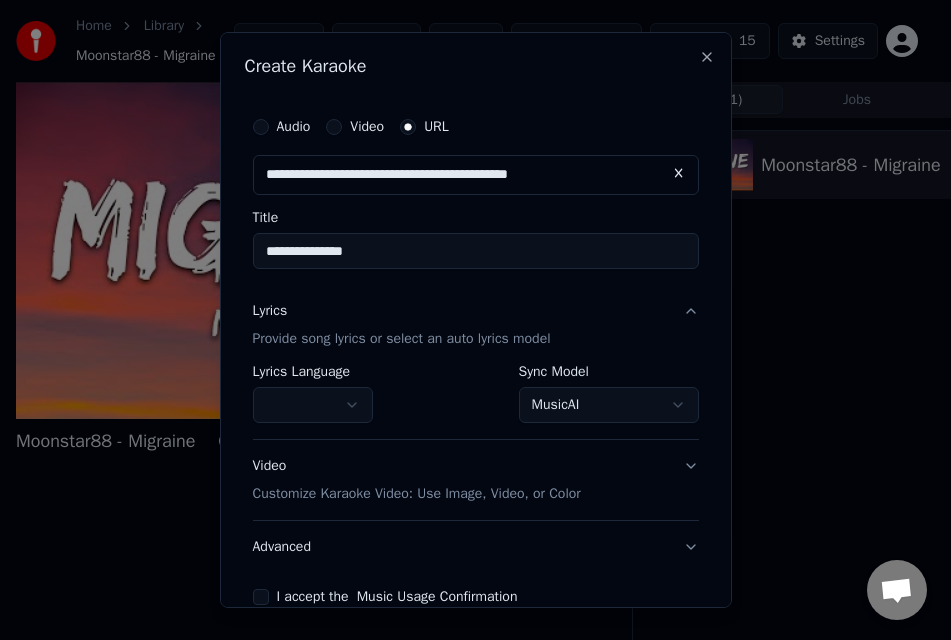 click on "MusicAI" at bounding box center (609, 405) 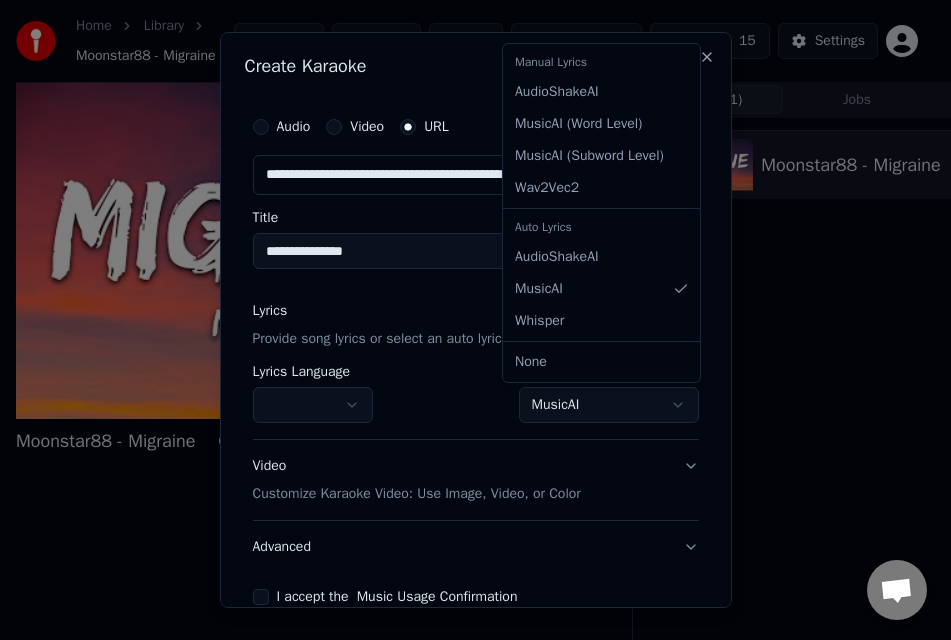 select on "**********" 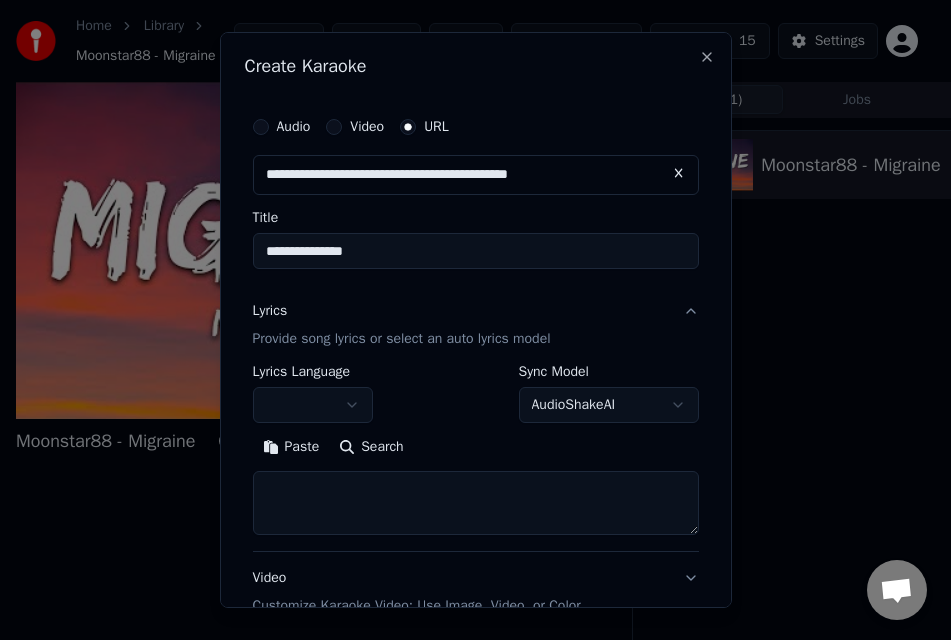 click on "Search" at bounding box center [371, 447] 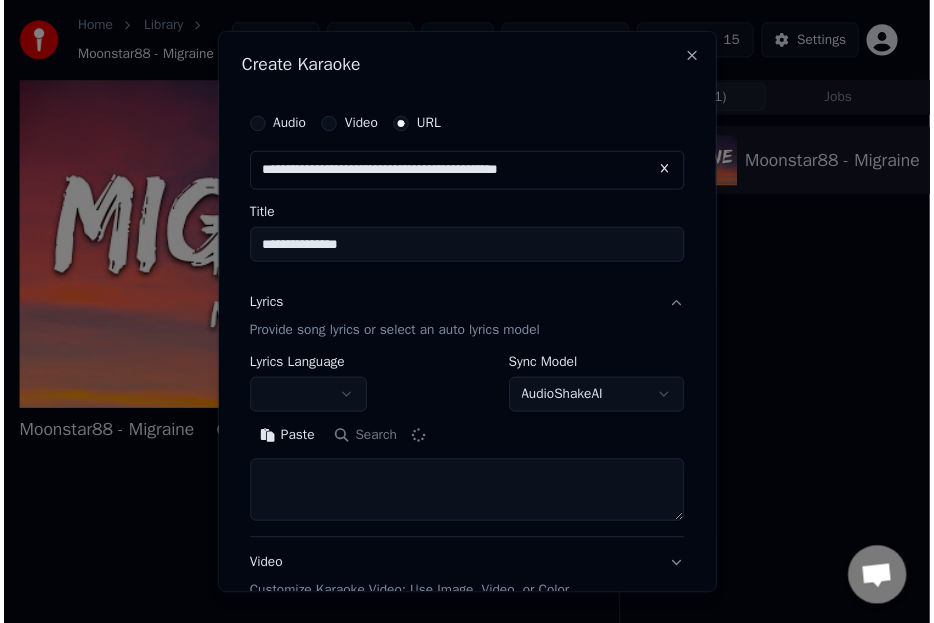 scroll, scrollTop: 218, scrollLeft: 0, axis: vertical 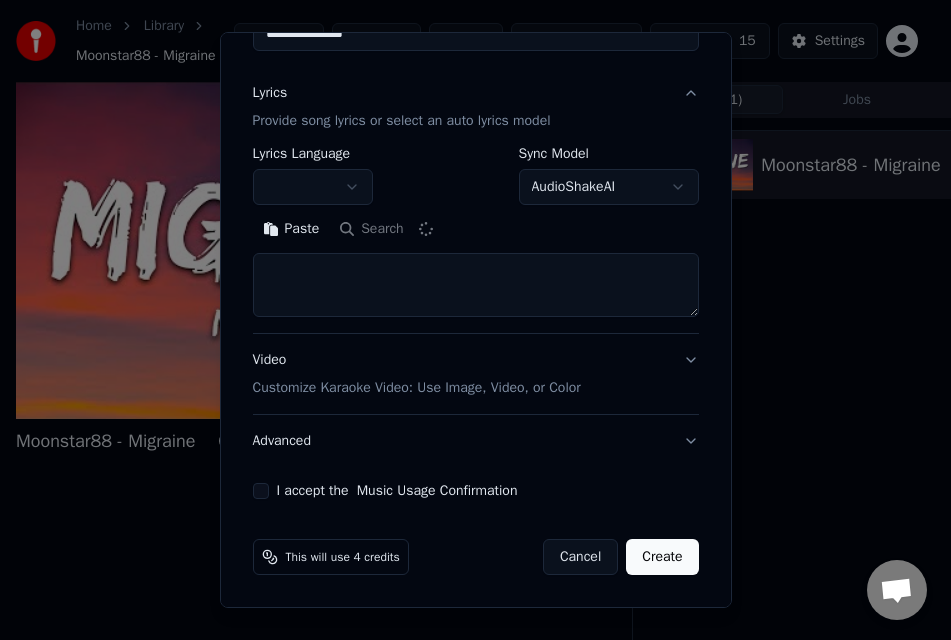 click on "Video Customize Karaoke Video: Use Image, Video, or Color" at bounding box center [417, 374] 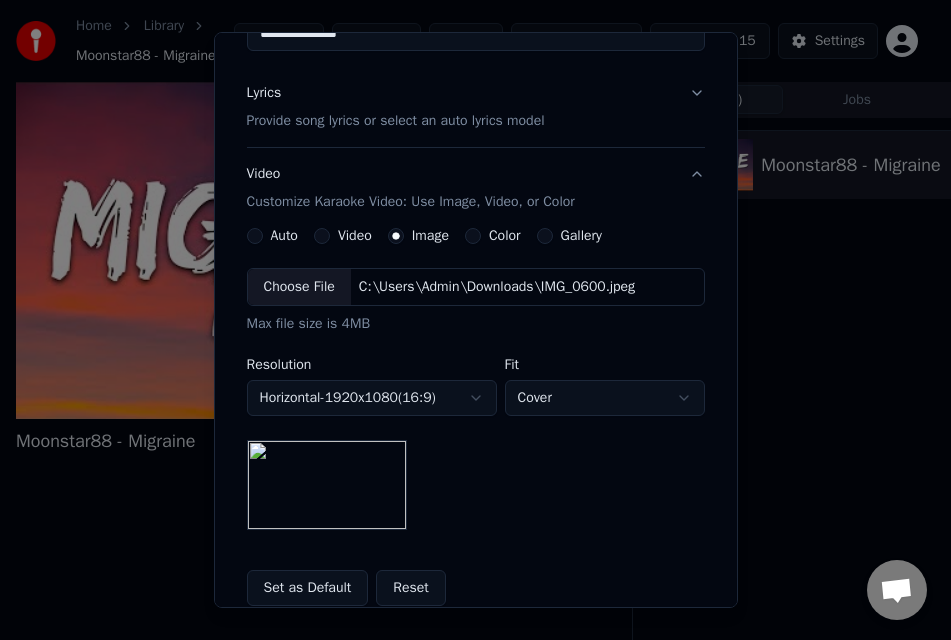 click at bounding box center [327, 485] 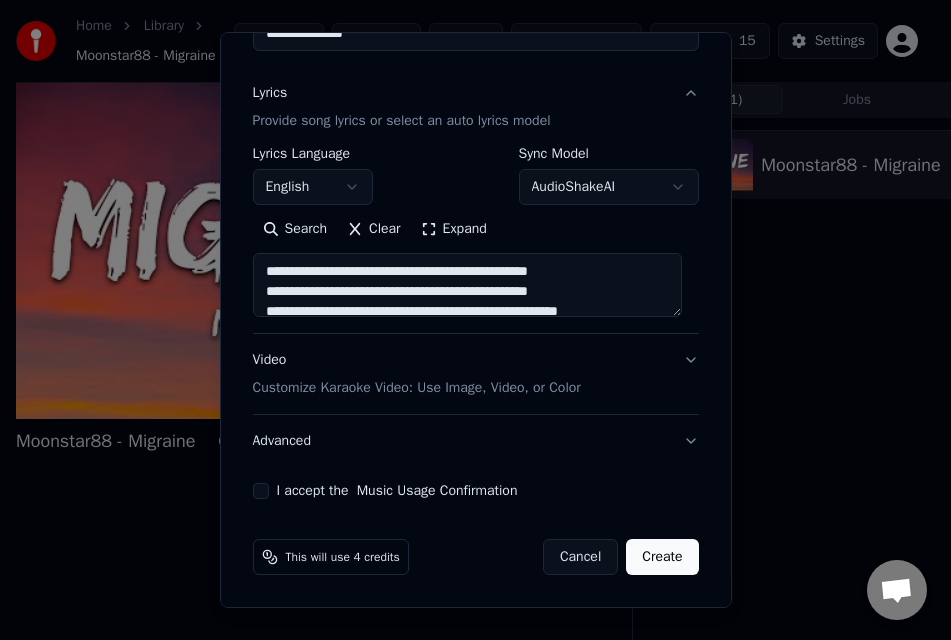 click on "Expand" at bounding box center (454, 229) 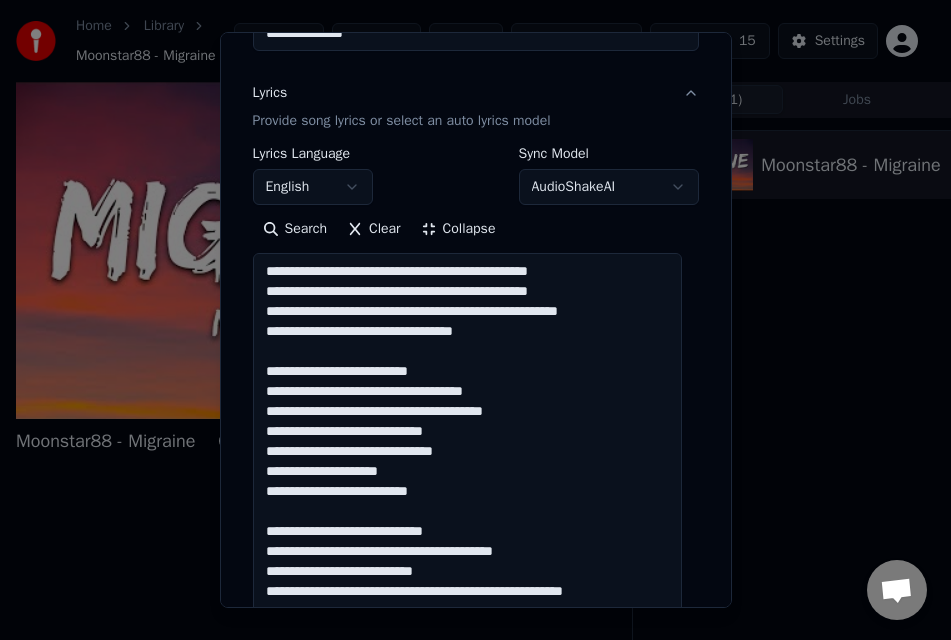 click on "Collapse" at bounding box center [458, 229] 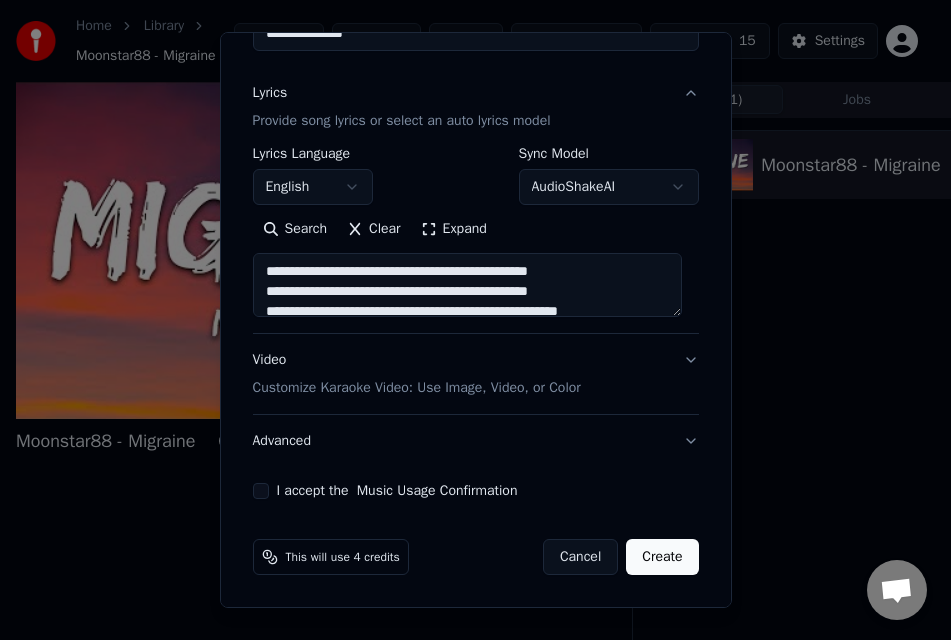 click on "I accept the   Music Usage Confirmation" at bounding box center (261, 491) 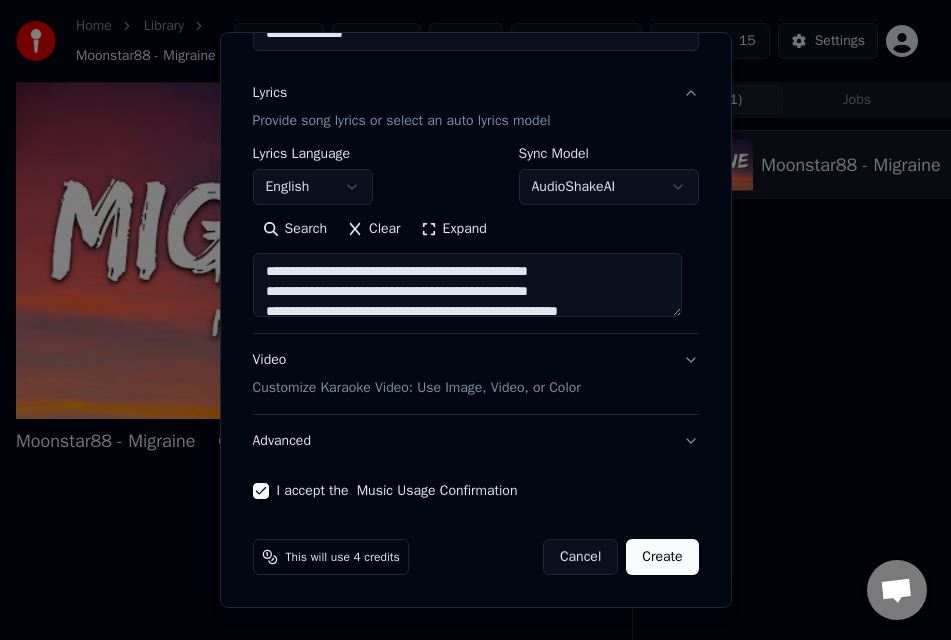 click on "Create" at bounding box center (662, 557) 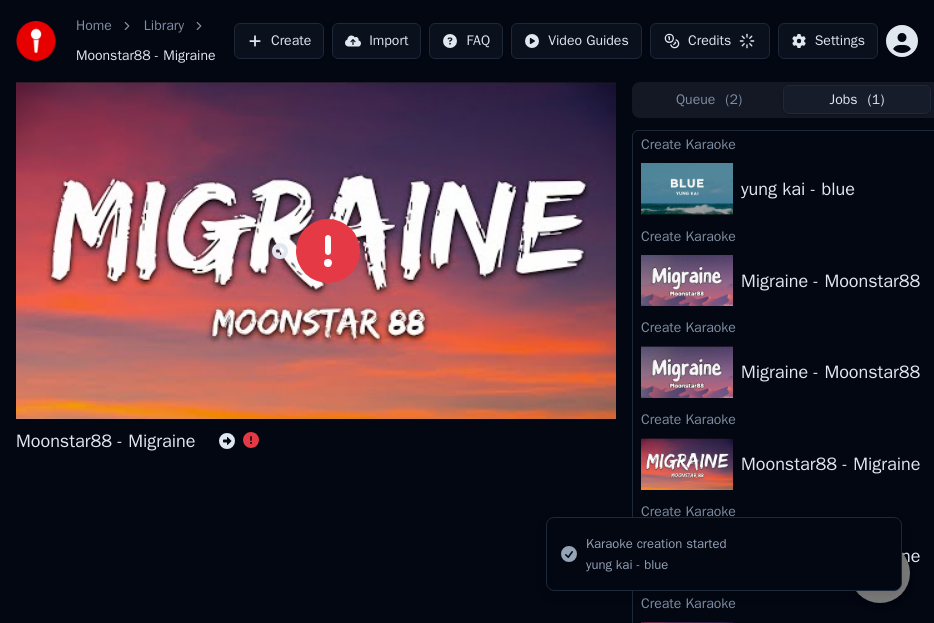 scroll, scrollTop: 0, scrollLeft: 0, axis: both 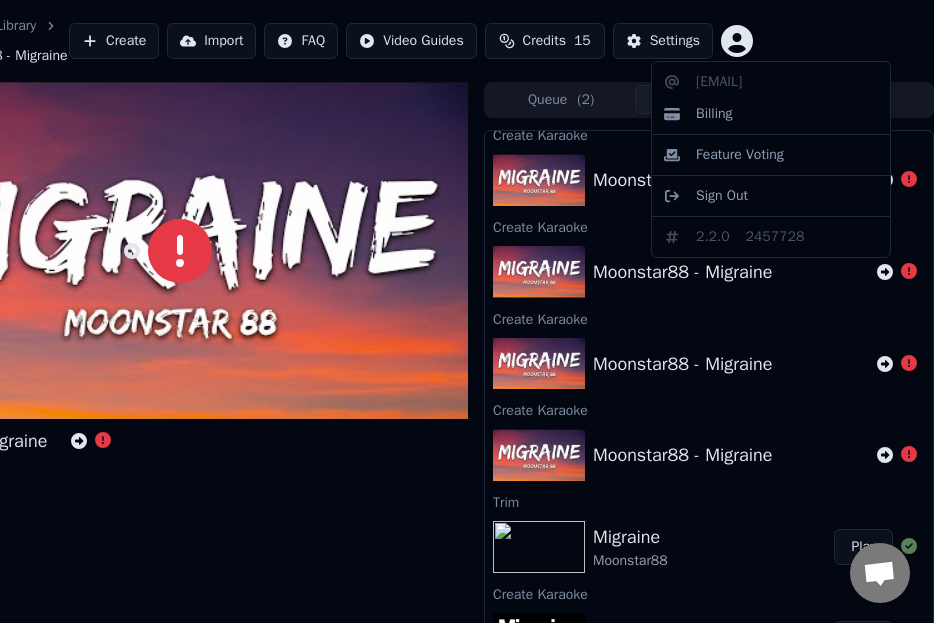 click on "Home Library Moonstar88 - Migraine Create Import FAQ Video Guides Credits 15 Settings Moonstar88 - Migraine Queue ( 2 ) Jobs Library Create Karaoke yung kai - blue Create Karaoke Migraine - Moonstar88 Create Karaoke Migraine - Moonstar88 Create Karaoke Moonstar88 - Migraine Create Karaoke Moonstar88 - Migraine Create Karaoke Moonstar88 - Migraine Create Karaoke Moonstar88 - Migraine Trim Migraine Moonstar88 Play Create Karaoke Migraine - Moonstar88 Play [EMAIL] Billing Feature Voting Sign Out 2.2.0 2457728" at bounding box center (319, 311) 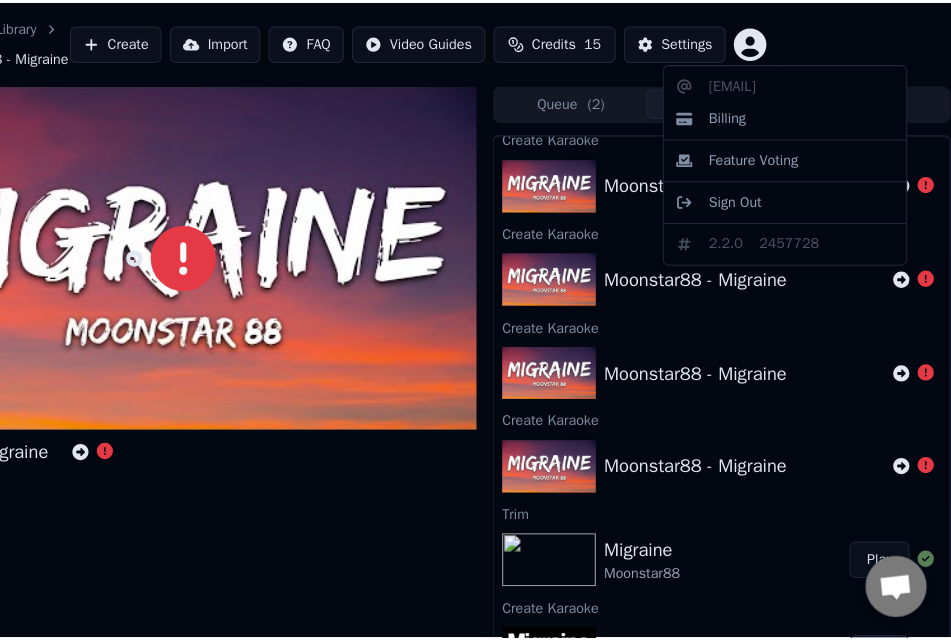scroll, scrollTop: 0, scrollLeft: 131, axis: horizontal 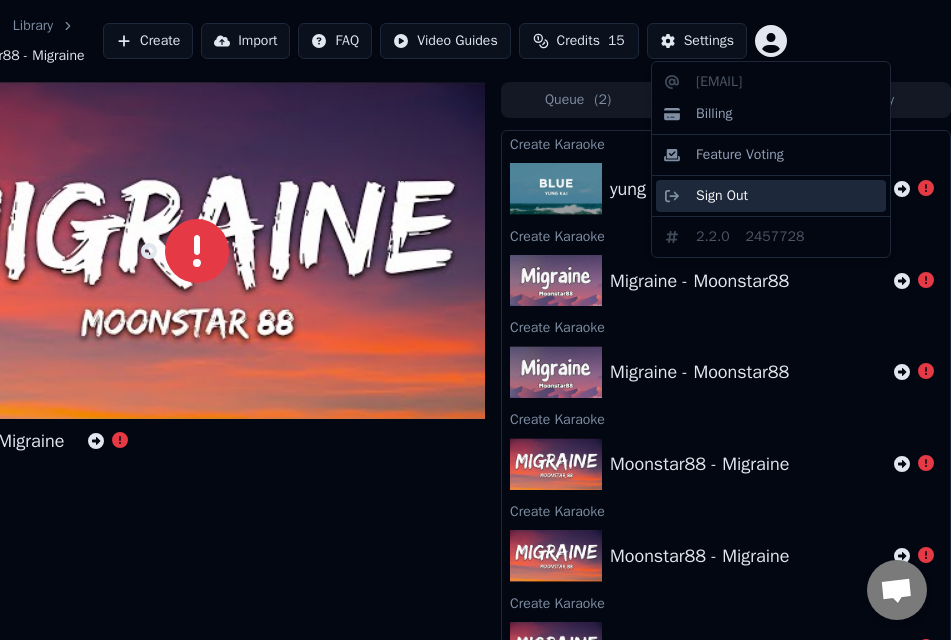 click on "Sign Out" at bounding box center (771, 196) 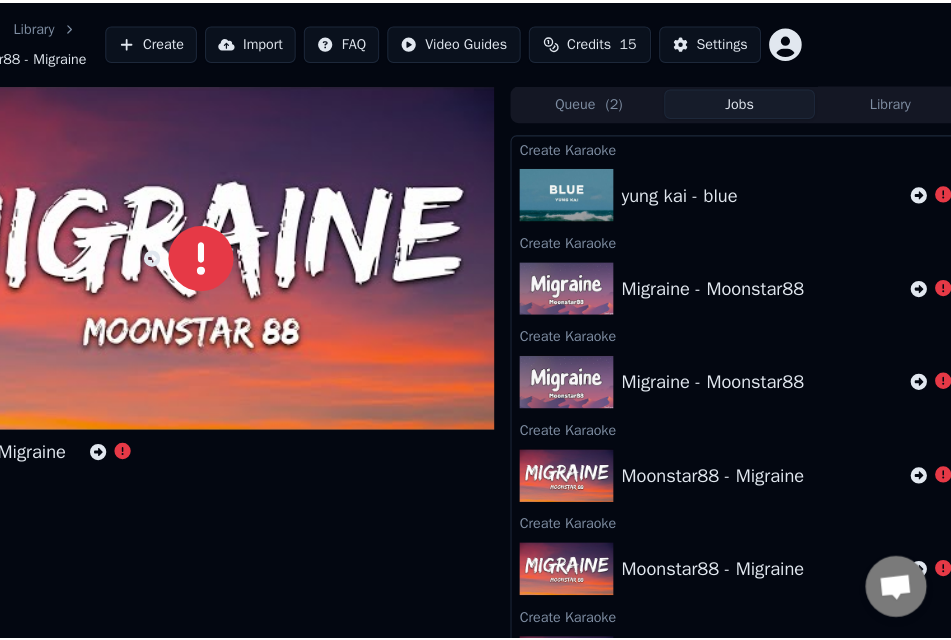 scroll, scrollTop: 0, scrollLeft: 0, axis: both 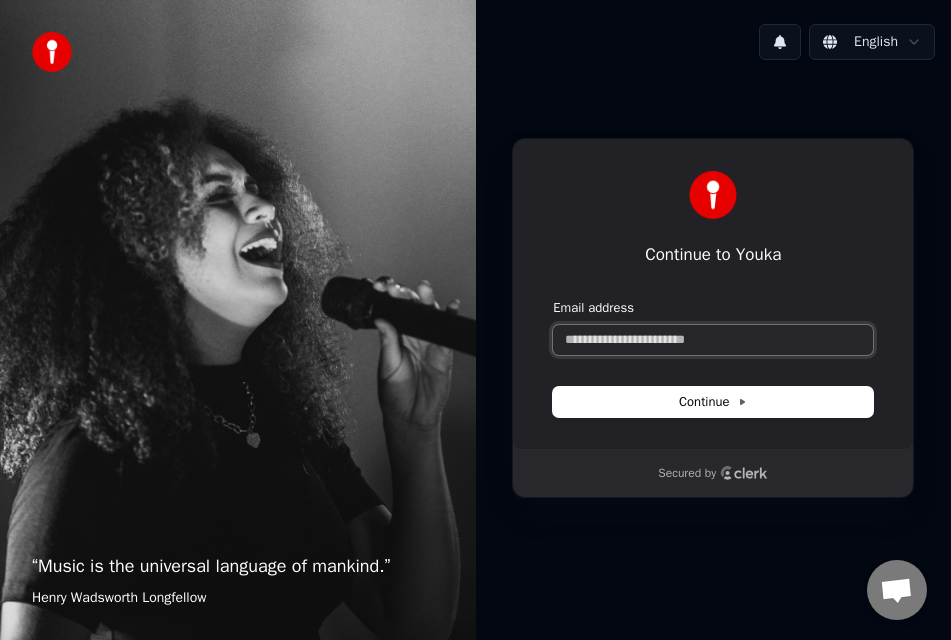 click on "Email address" at bounding box center (713, 340) 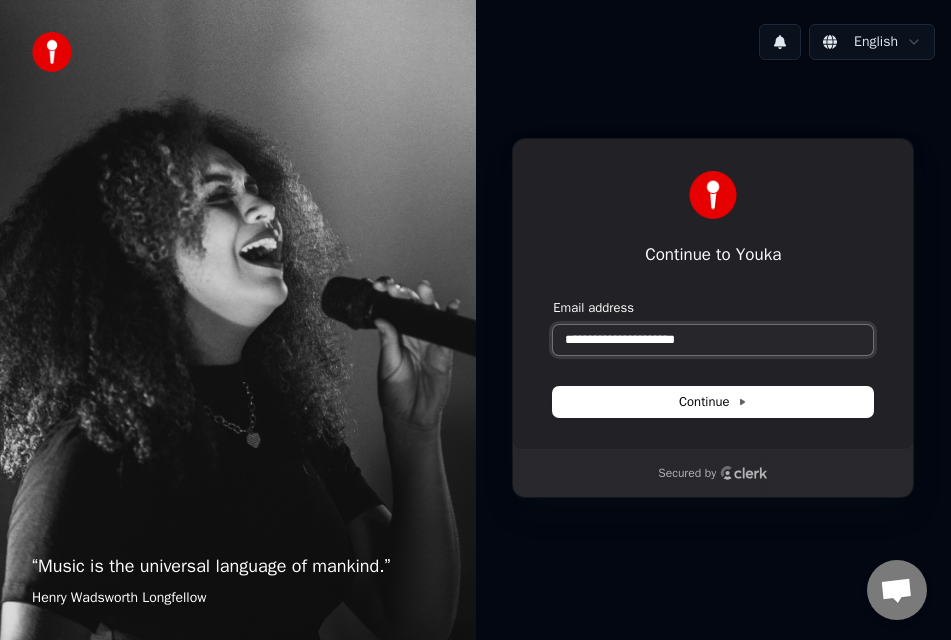 click at bounding box center (553, 299) 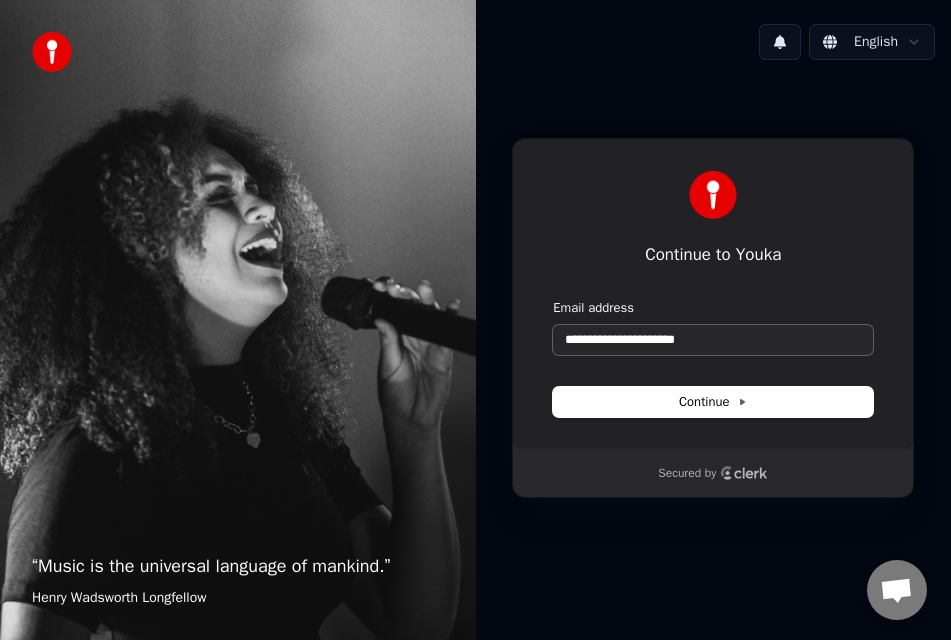 type on "**********" 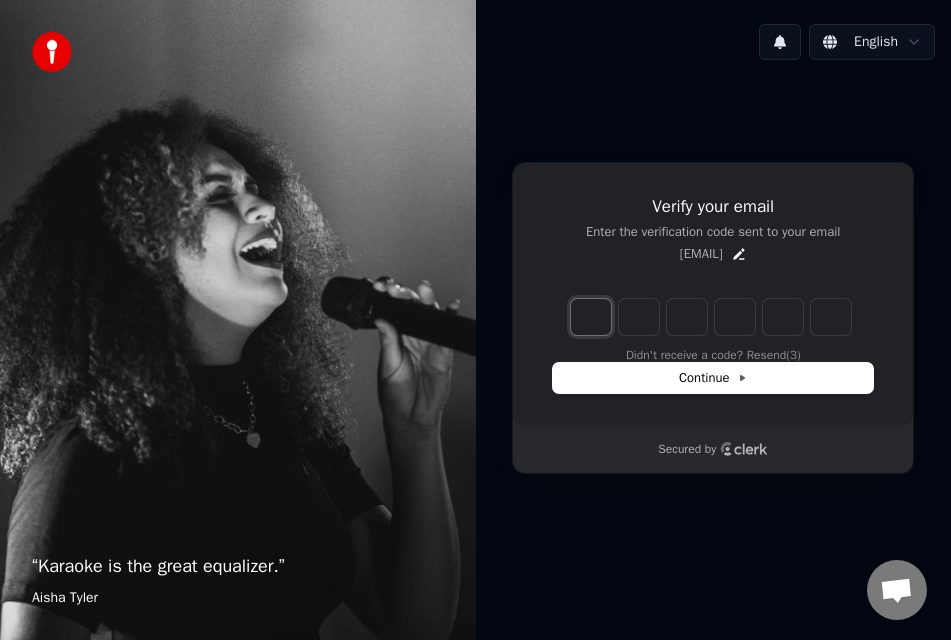 type on "*" 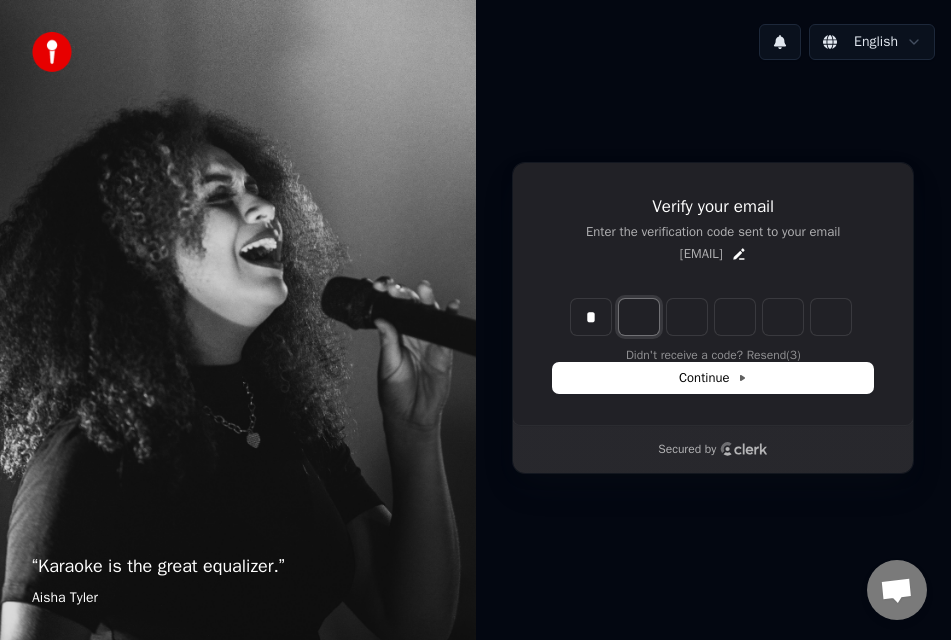 type on "*" 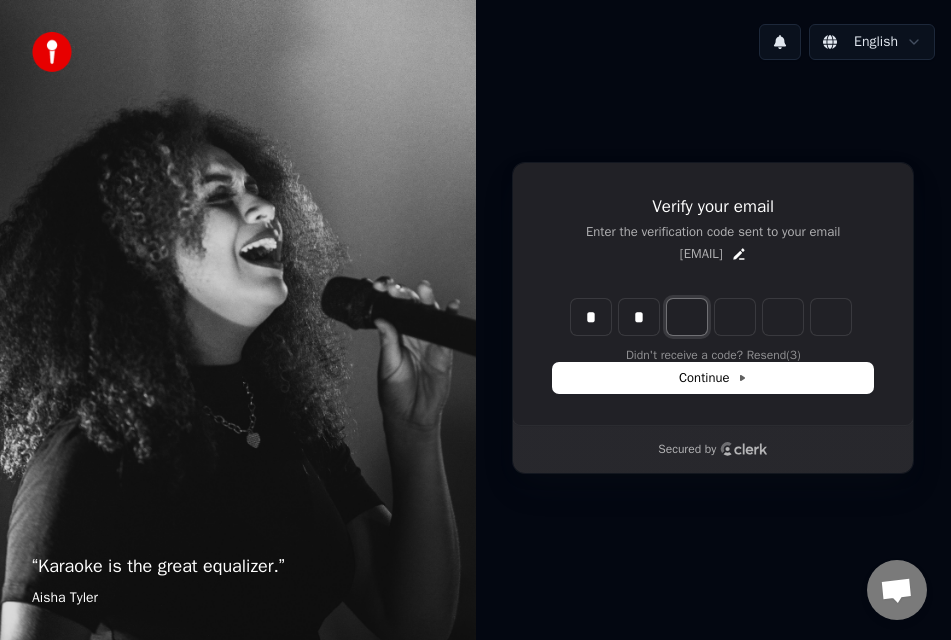 type on "**" 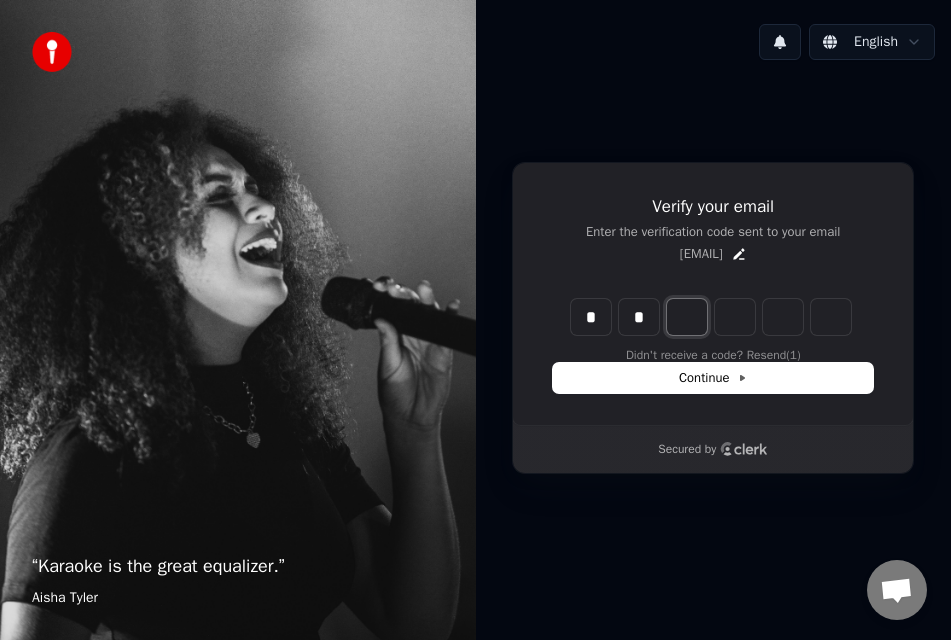 type on "*" 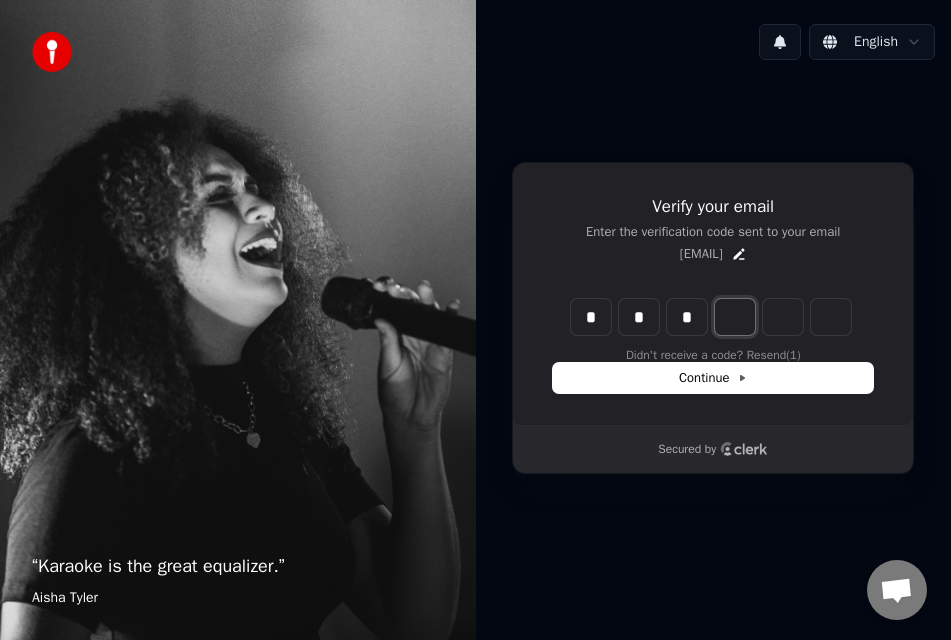 type on "***" 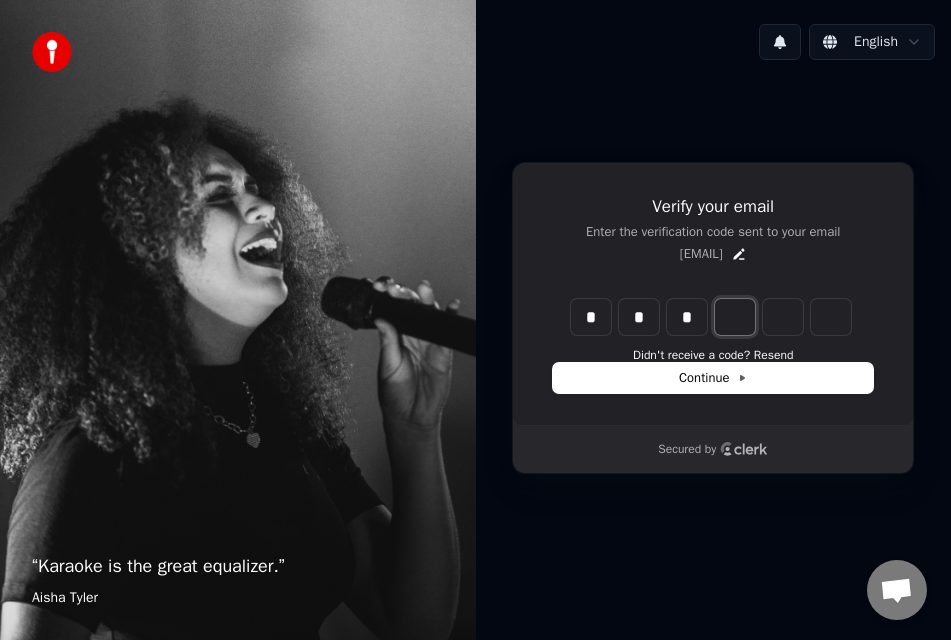 type on "*" 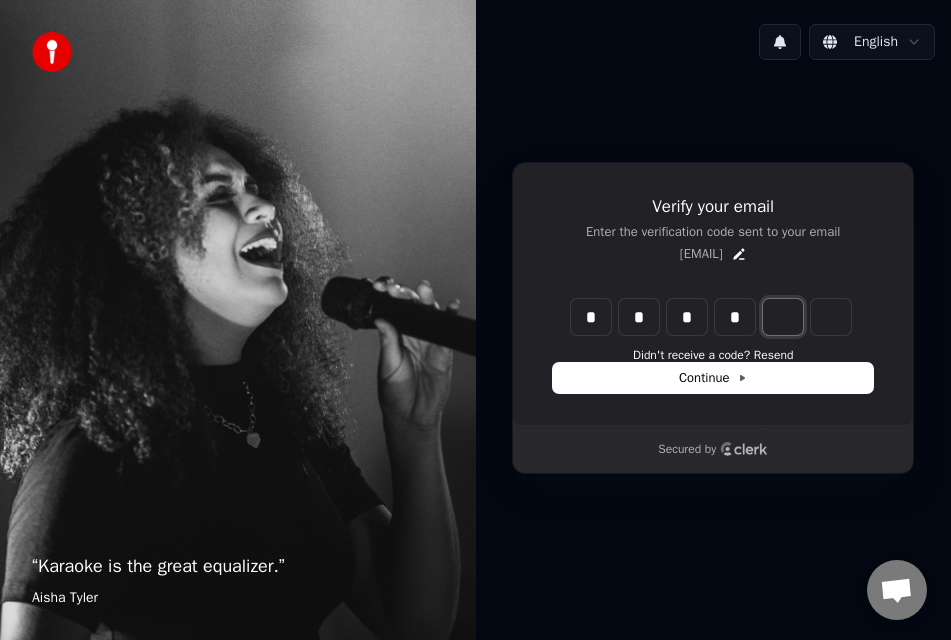 type on "****" 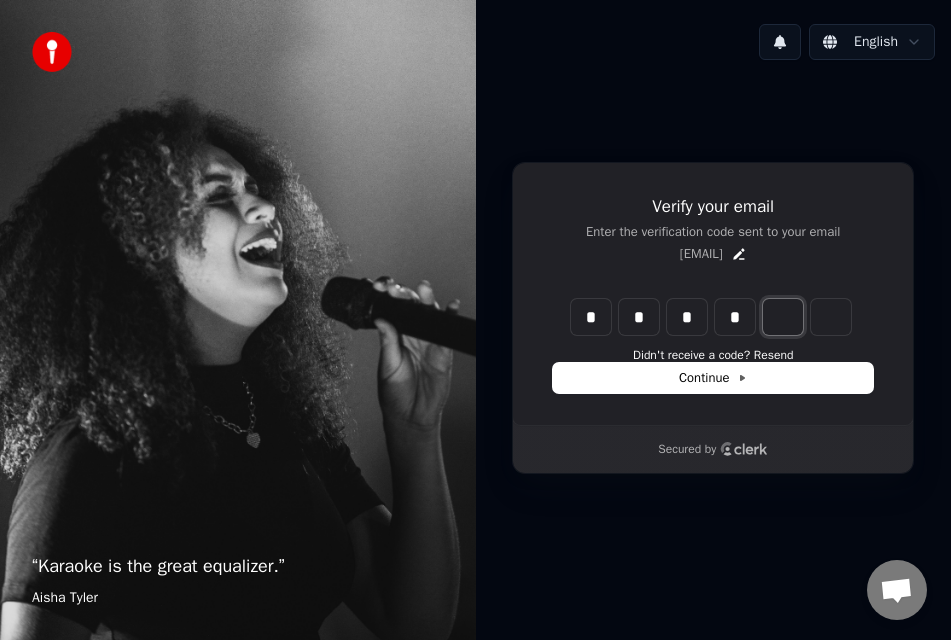 type on "*" 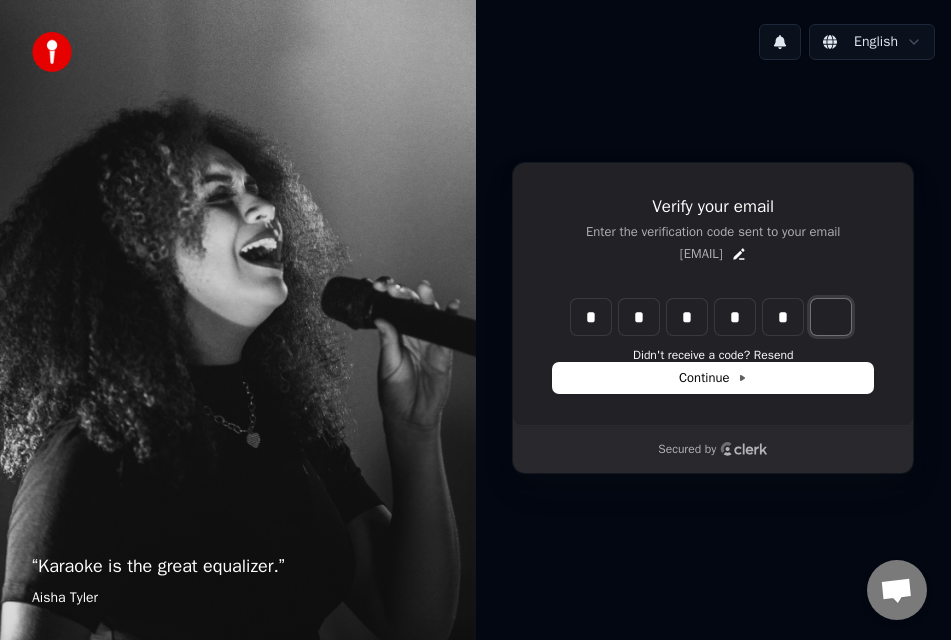 type on "******" 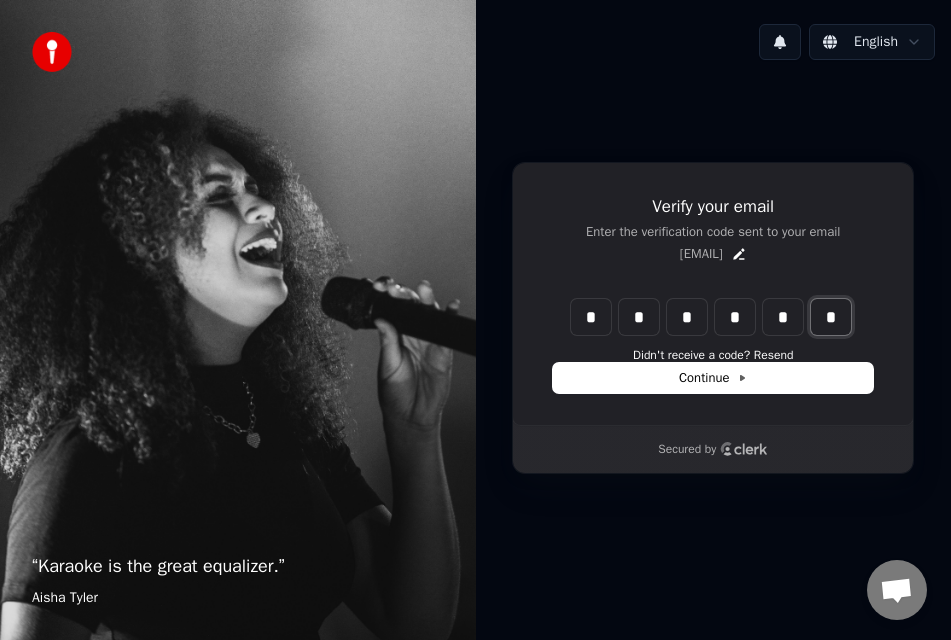 type on "*" 